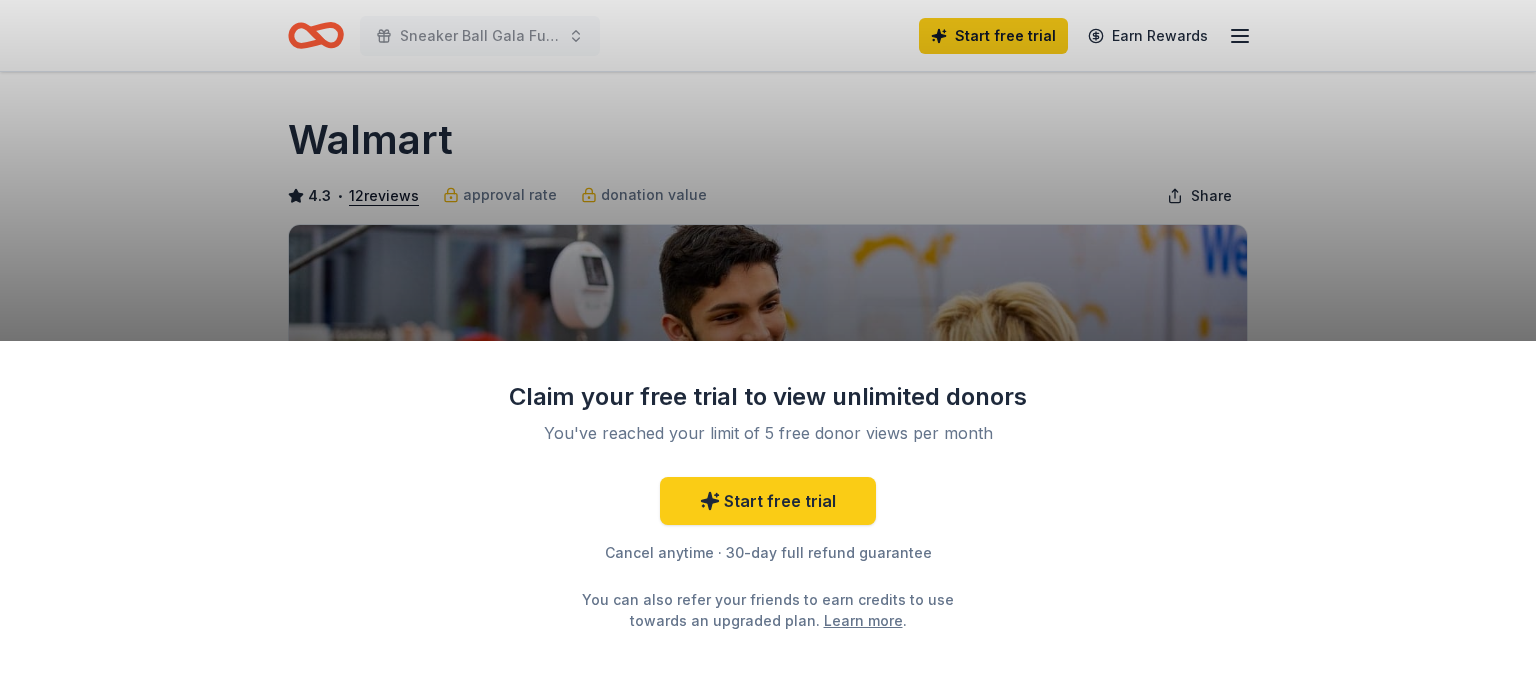 scroll, scrollTop: 0, scrollLeft: 0, axis: both 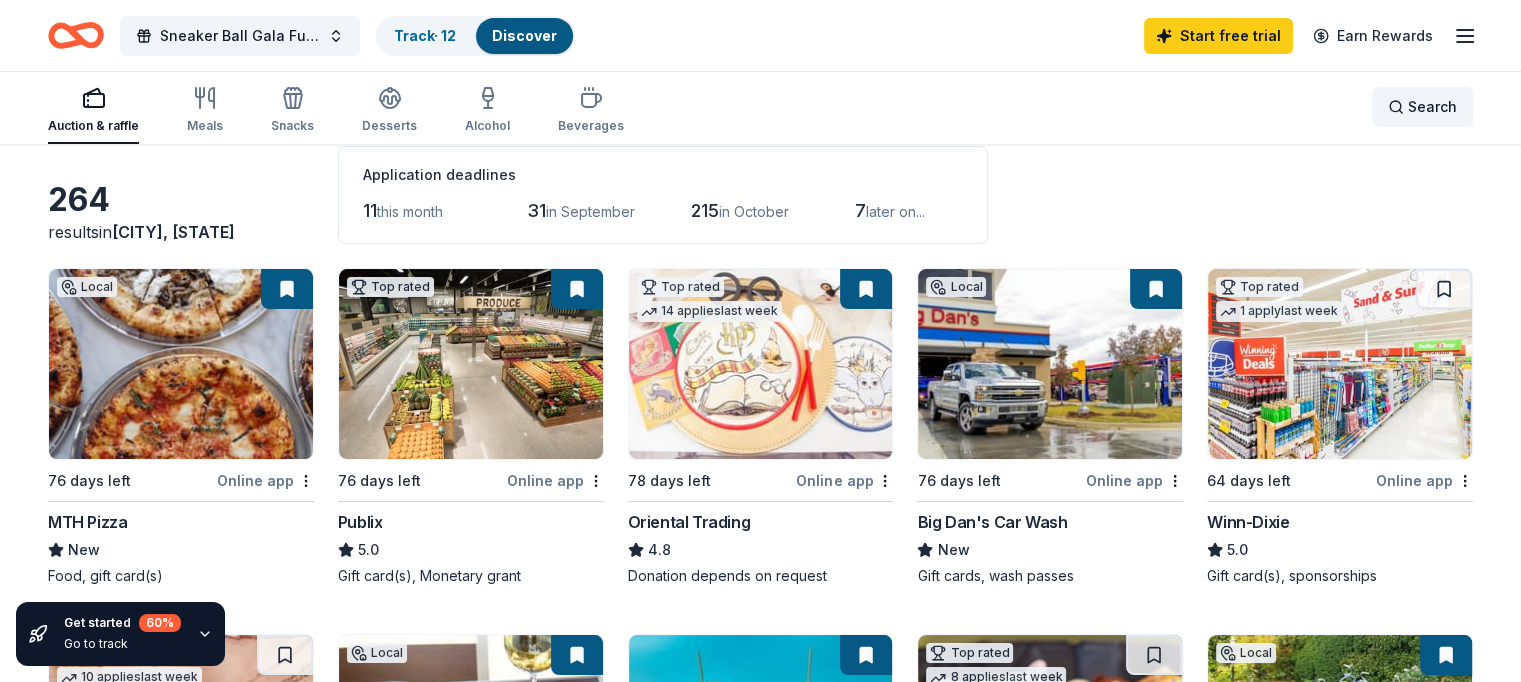click on "Search" at bounding box center [1422, 107] 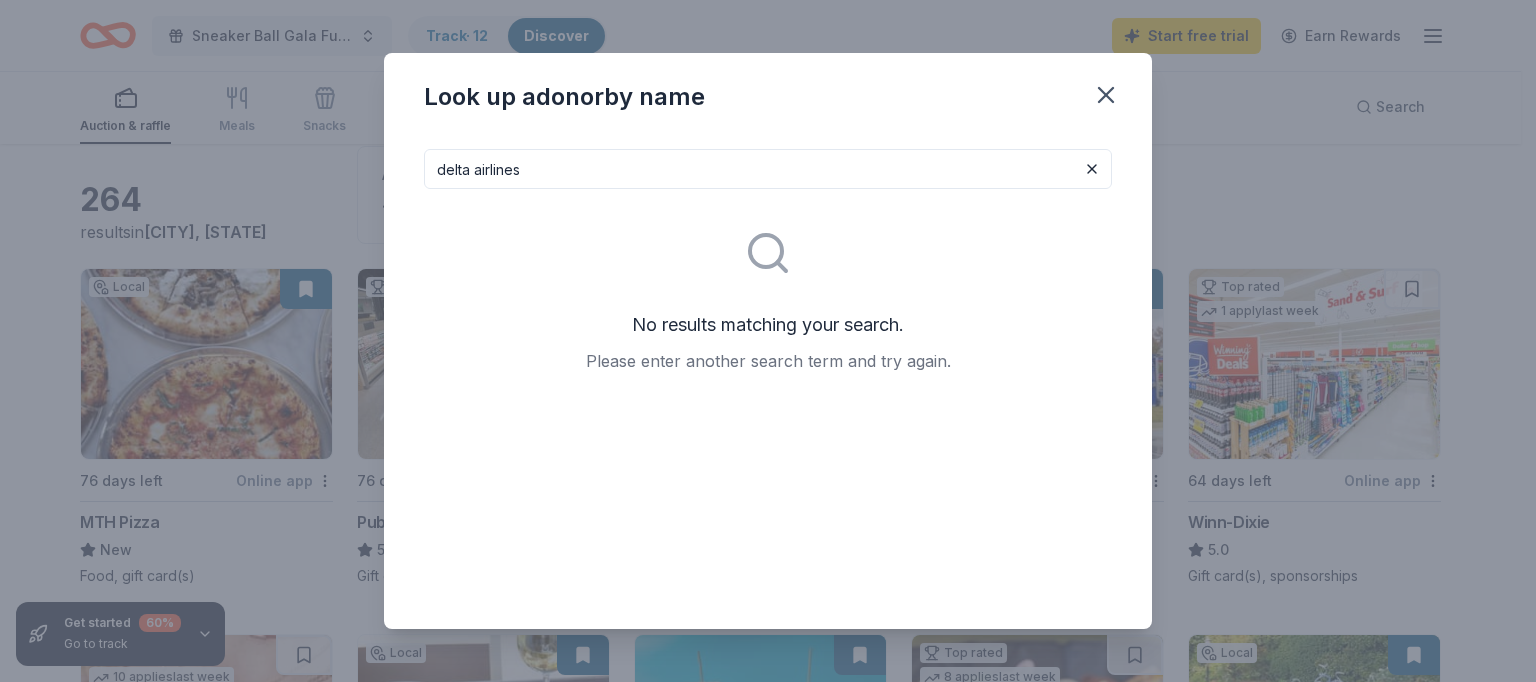 type on "delta airlines" 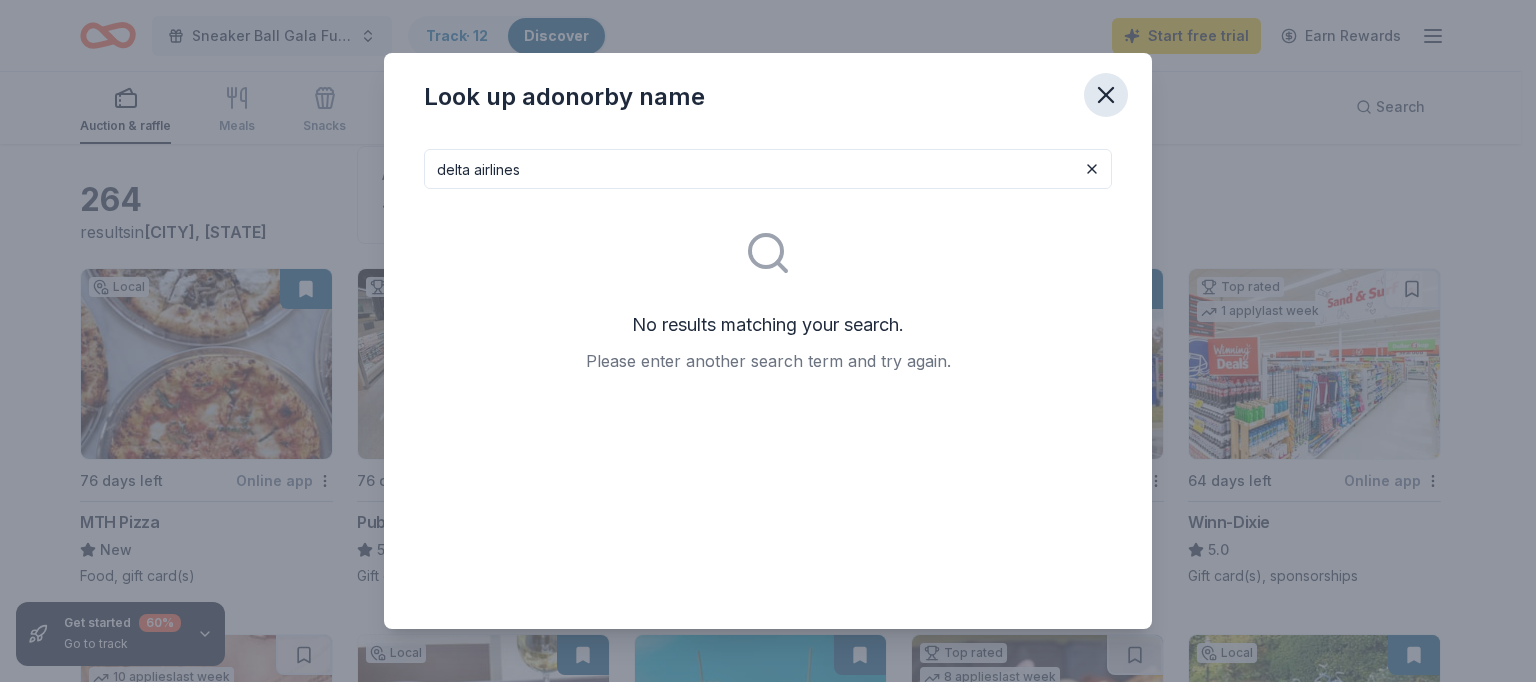 click at bounding box center [1106, 95] 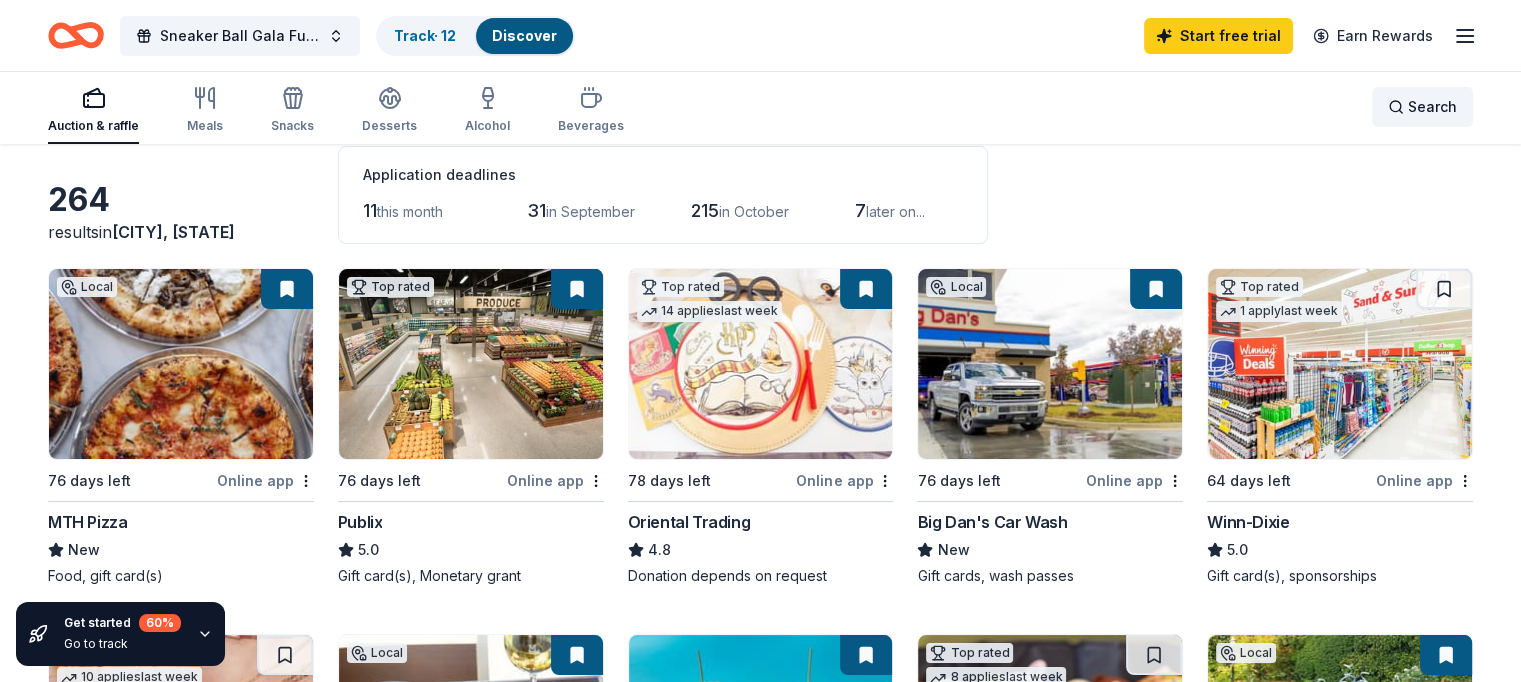 click on "Search" at bounding box center (1432, 107) 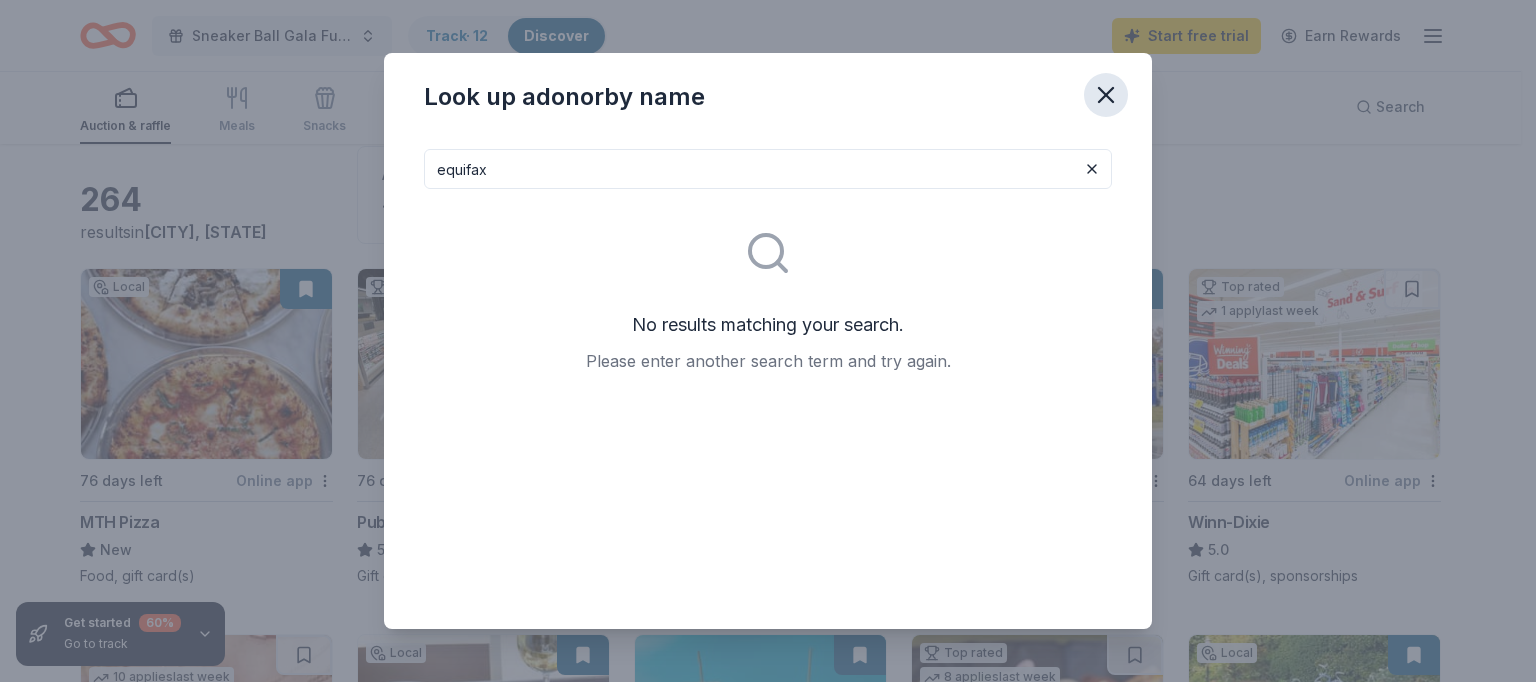 type on "equifax" 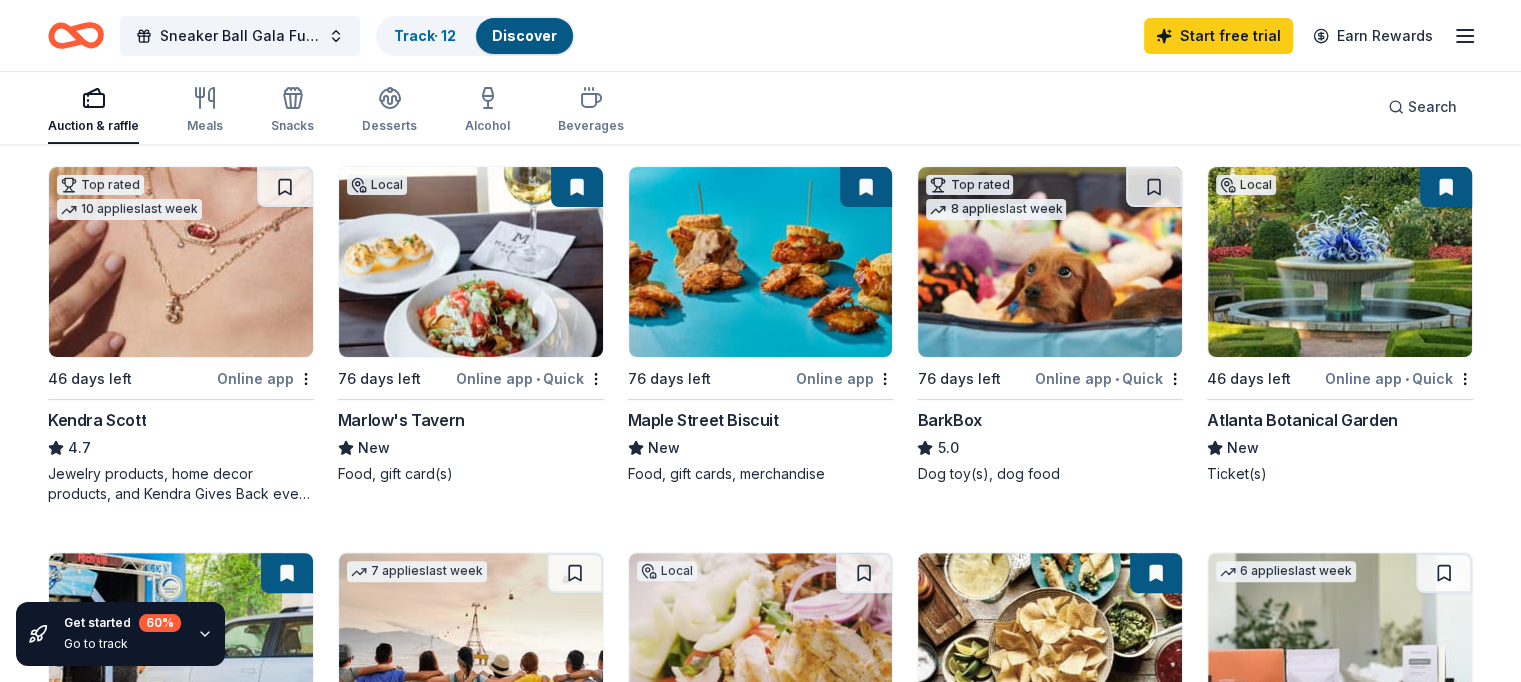 scroll, scrollTop: 600, scrollLeft: 0, axis: vertical 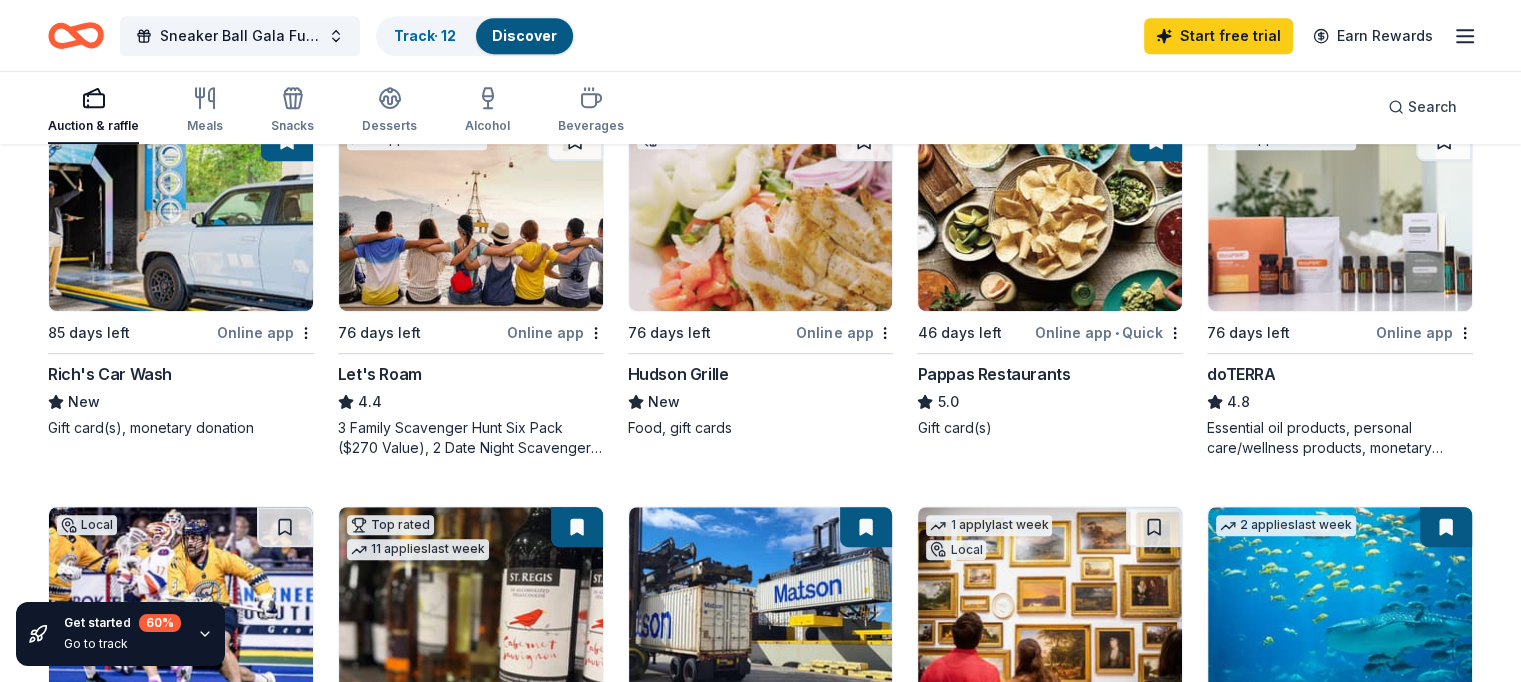 click on "Rich's Car Wash" at bounding box center [110, 374] 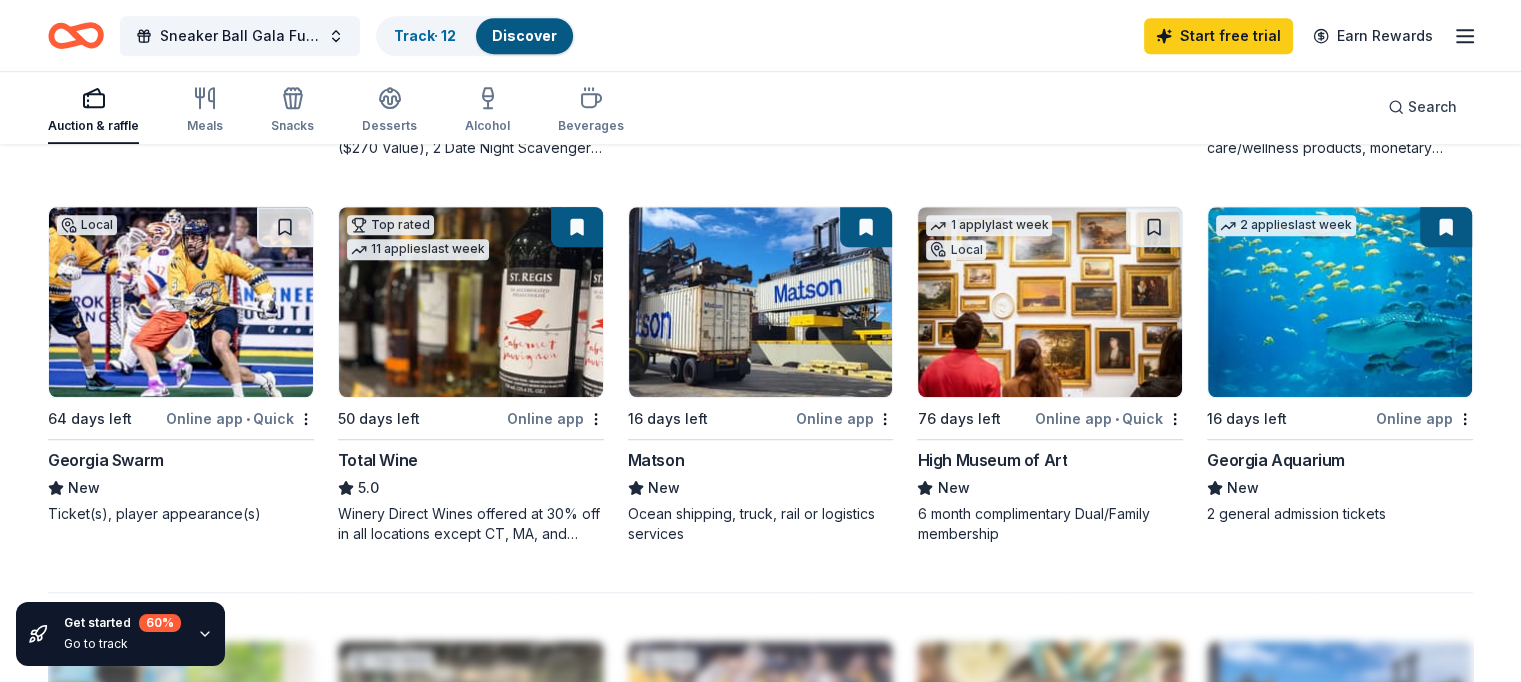 scroll, scrollTop: 1200, scrollLeft: 0, axis: vertical 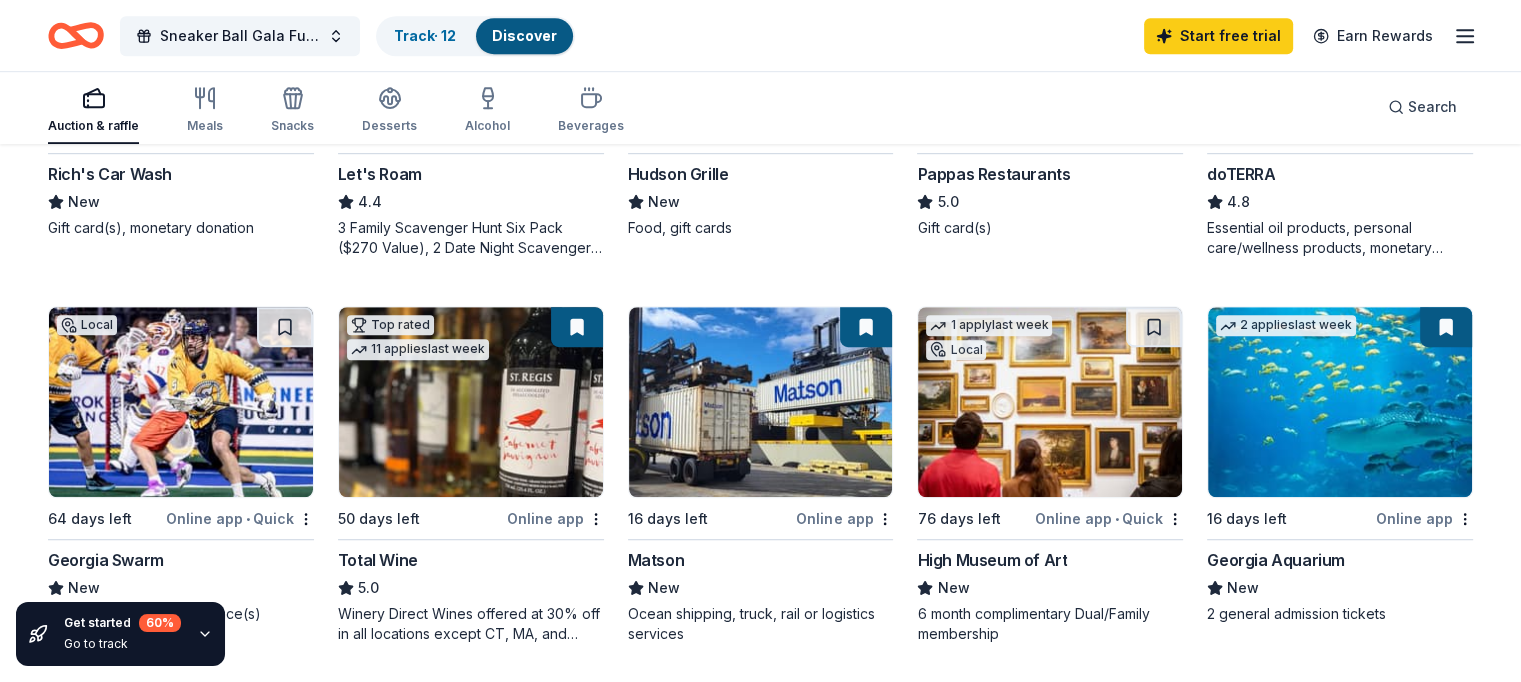 click at bounding box center (1340, 402) 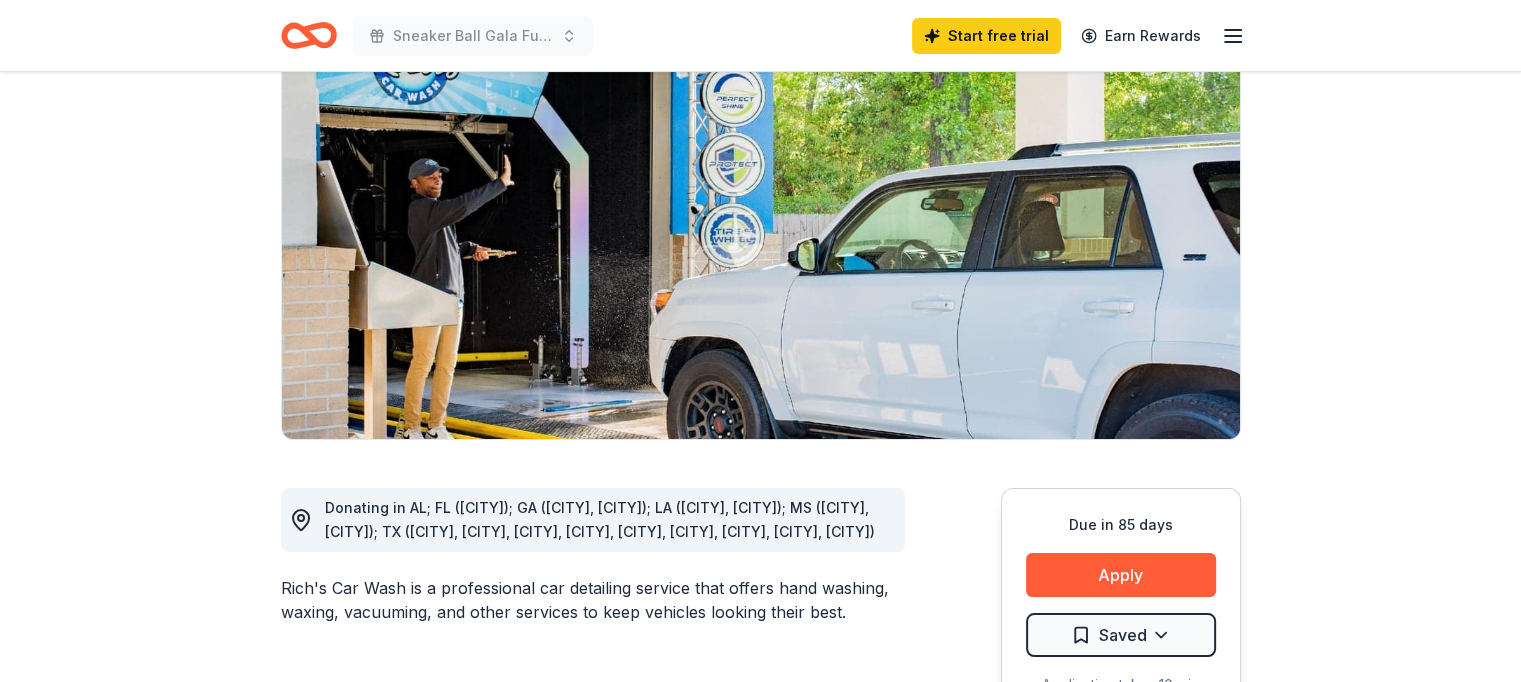 scroll, scrollTop: 200, scrollLeft: 0, axis: vertical 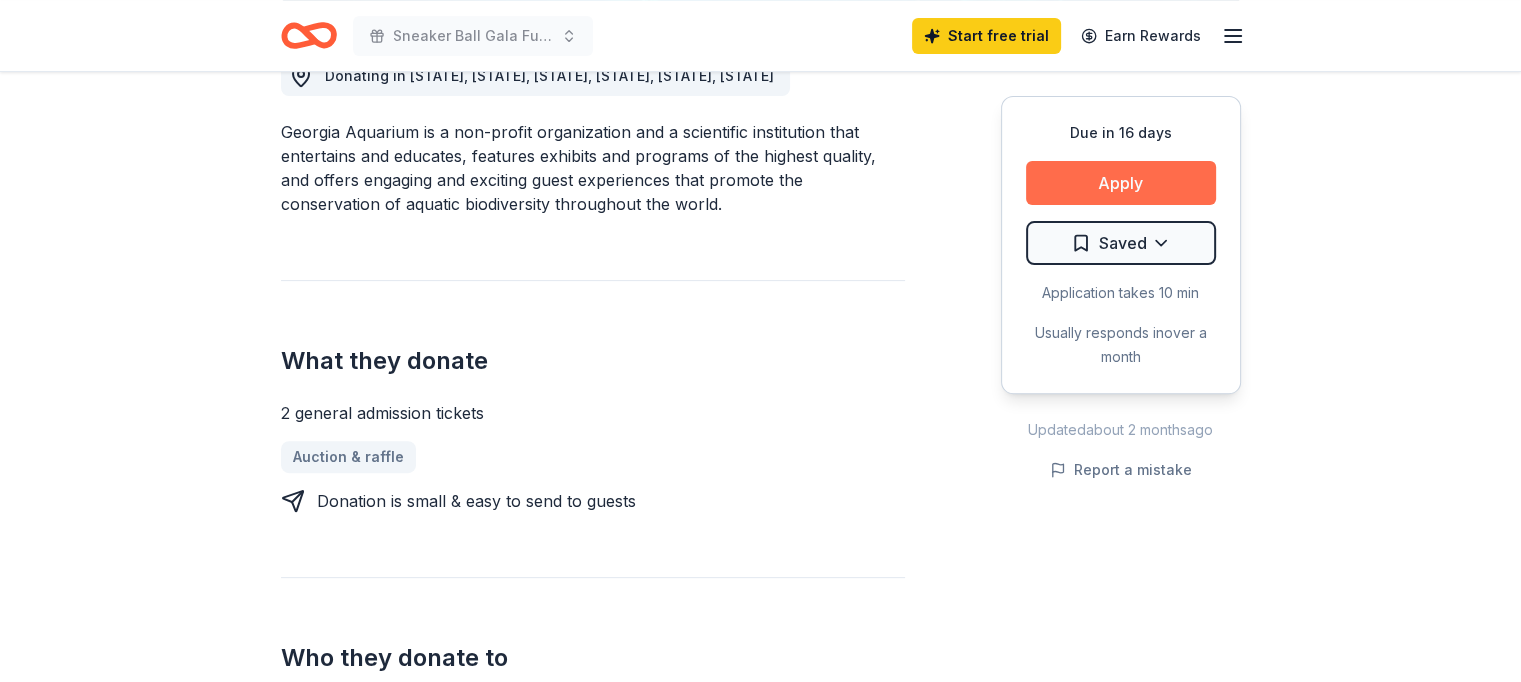 click on "Apply" at bounding box center [1121, 183] 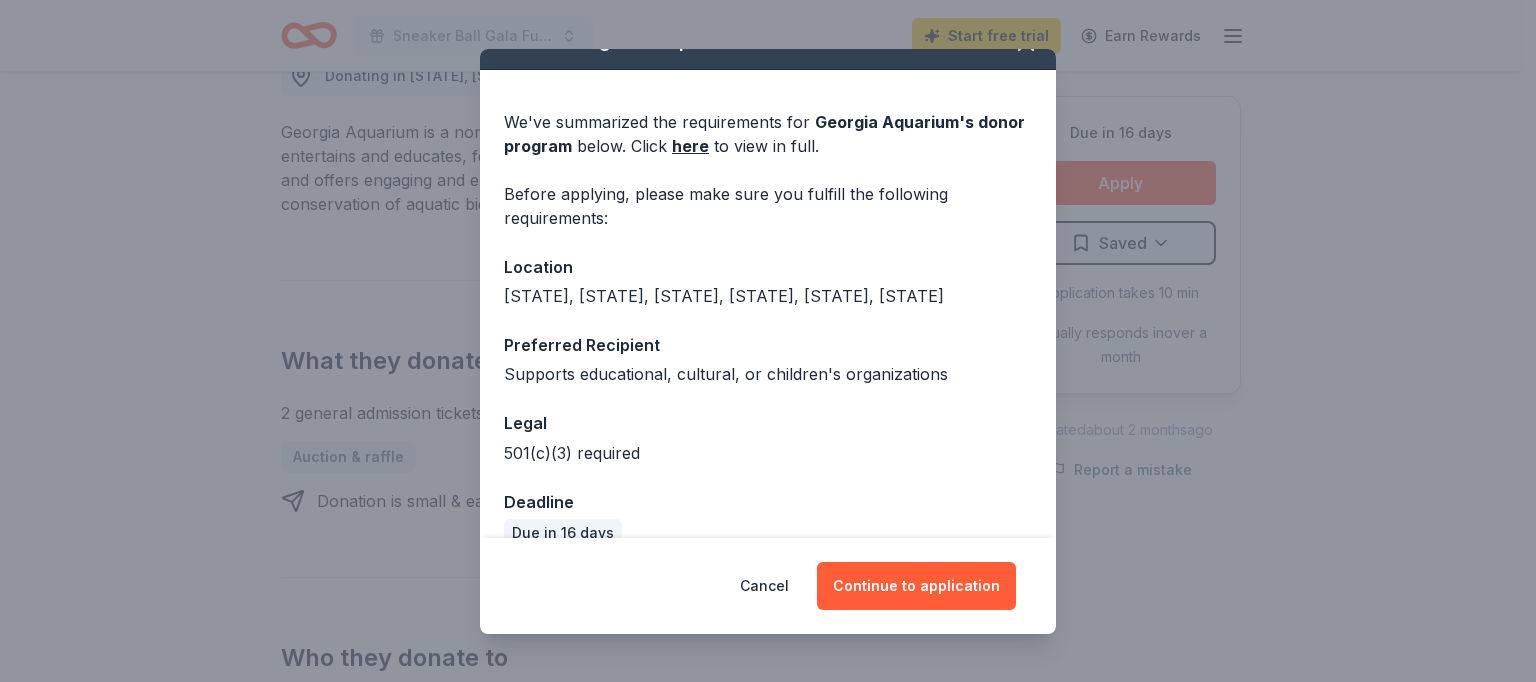 scroll, scrollTop: 69, scrollLeft: 0, axis: vertical 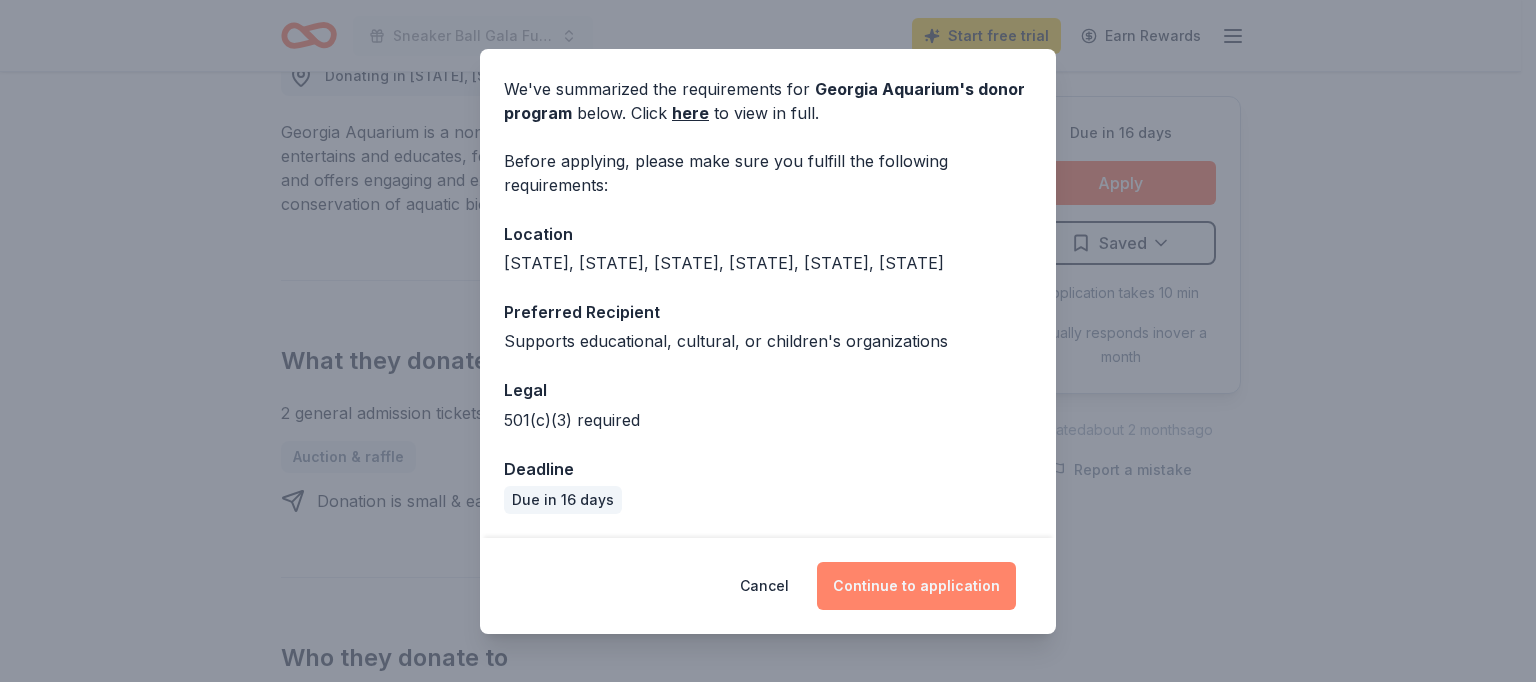 click on "Continue to application" at bounding box center [916, 586] 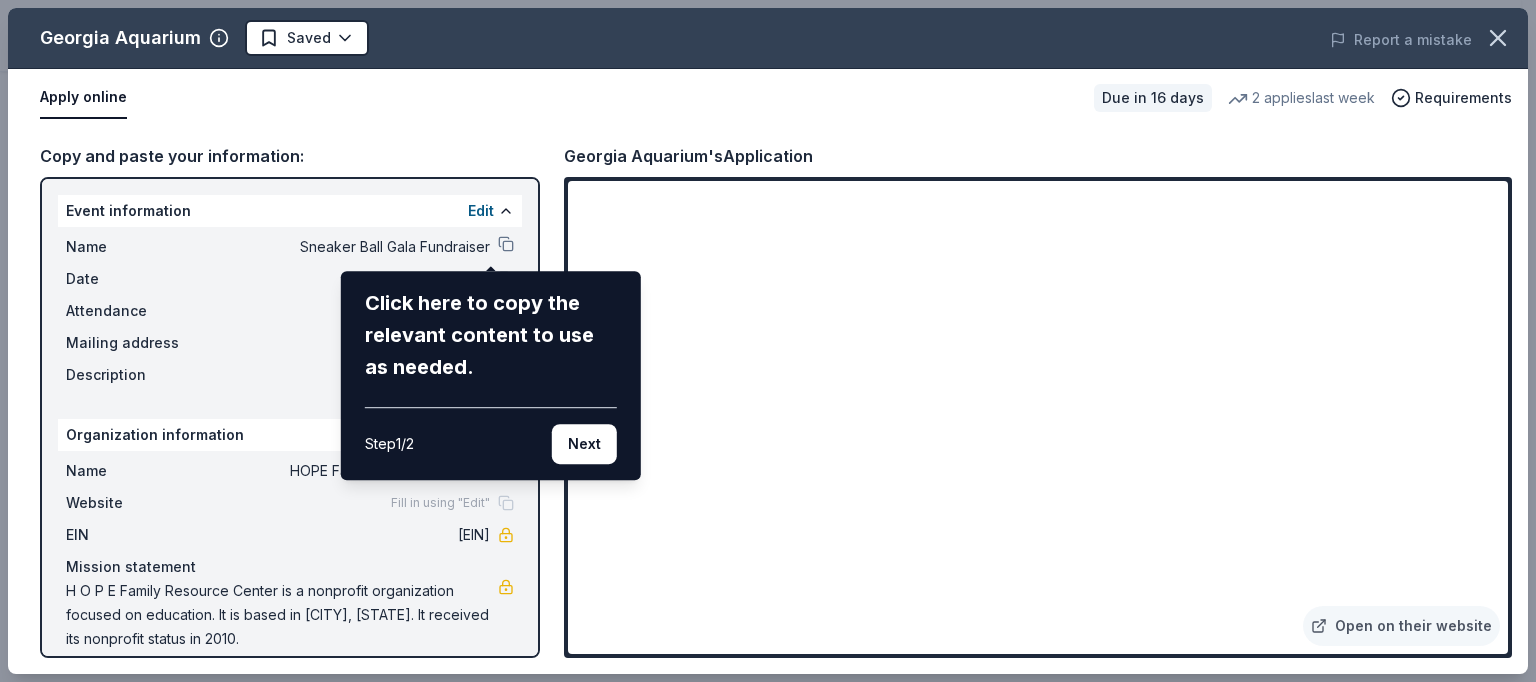 click on "Georgia Aquarium Saved Report a mistake Apply online Due in 16 days 2   applies  last week Requirements Copy and paste your information: Event information Edit Name Sneaker Ball Gala Fundraiser  Click here to copy the relevant content to use as needed. Step  1 / 2 Next Date [DATE] Attendance 250 Mailing address Description Organization information Edit Name HOPE Family Resource Center  Website Fill in using "Edit" EIN [EIN] Mission statement H O P E Family Resource Center is a nonprofit organization focused on education. It is based in [CITY], [STATE]. It received its nonprofit status in 2010. Georgia Aquarium's  Application Open on their website" at bounding box center (768, 341) 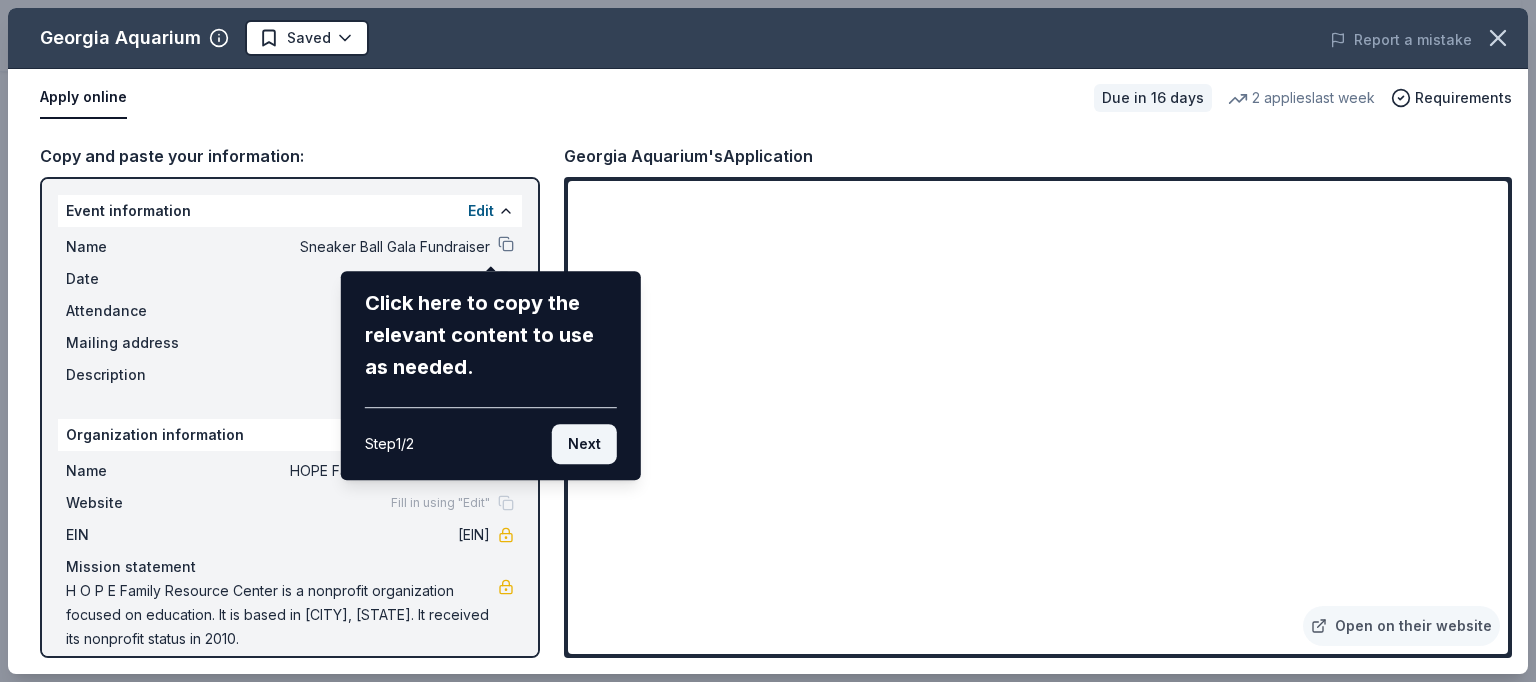 click on "Next" at bounding box center [584, 444] 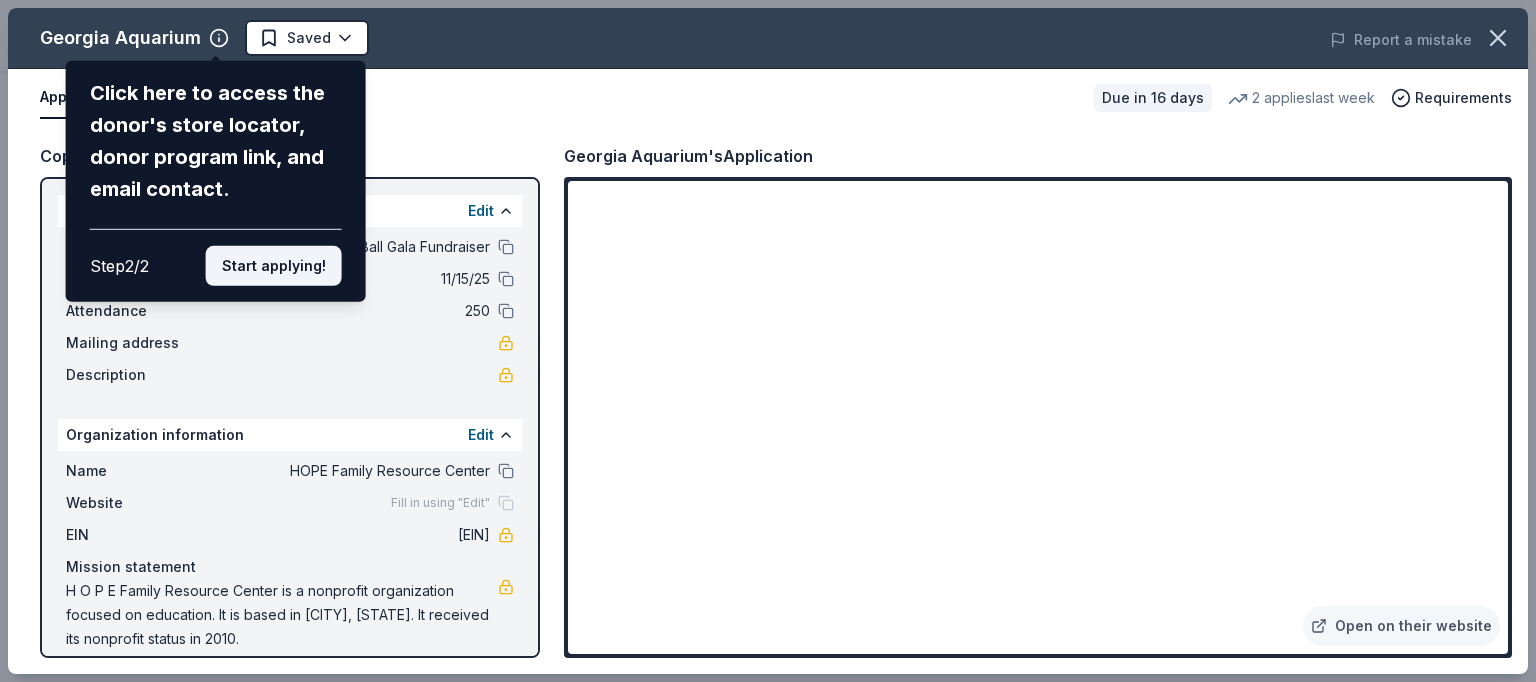 click on "Start applying!" at bounding box center [274, 266] 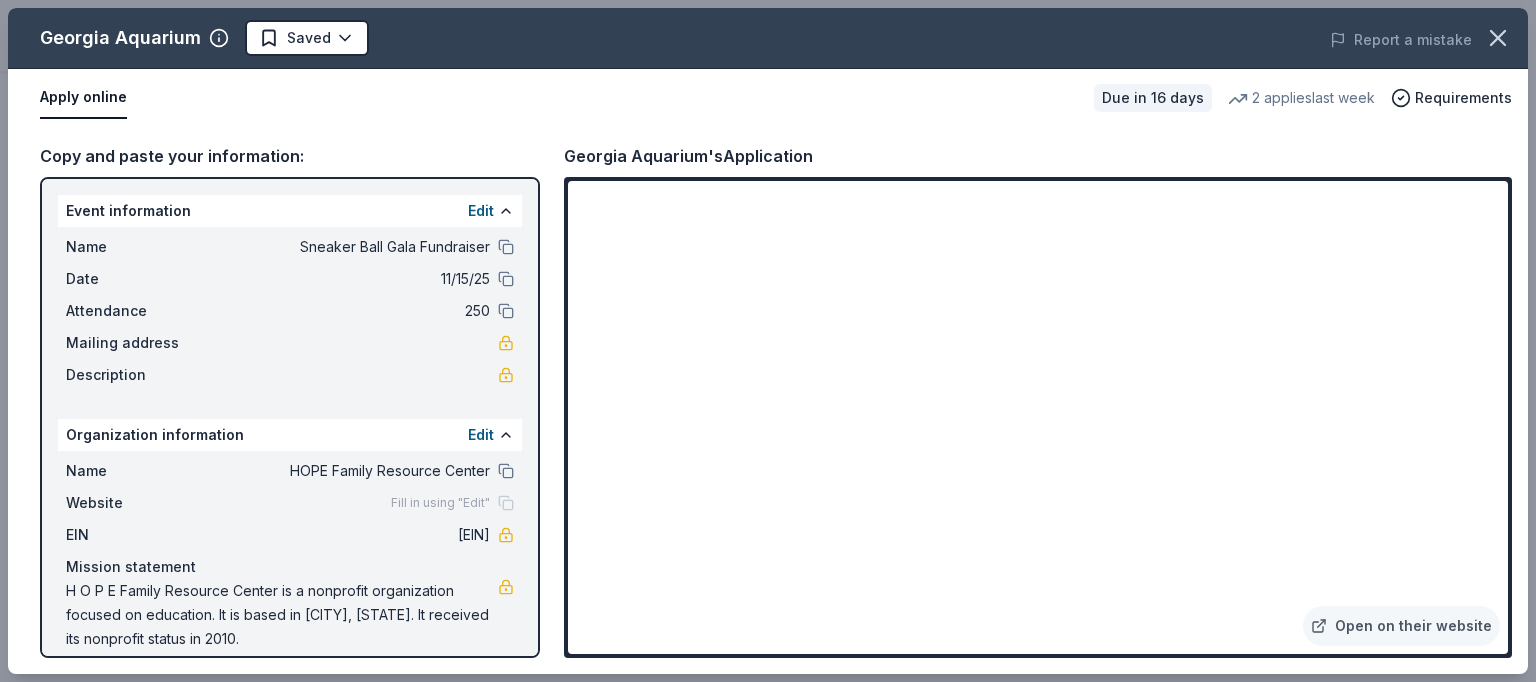 click on "Georgia Aquarium's  Application" at bounding box center [1038, 156] 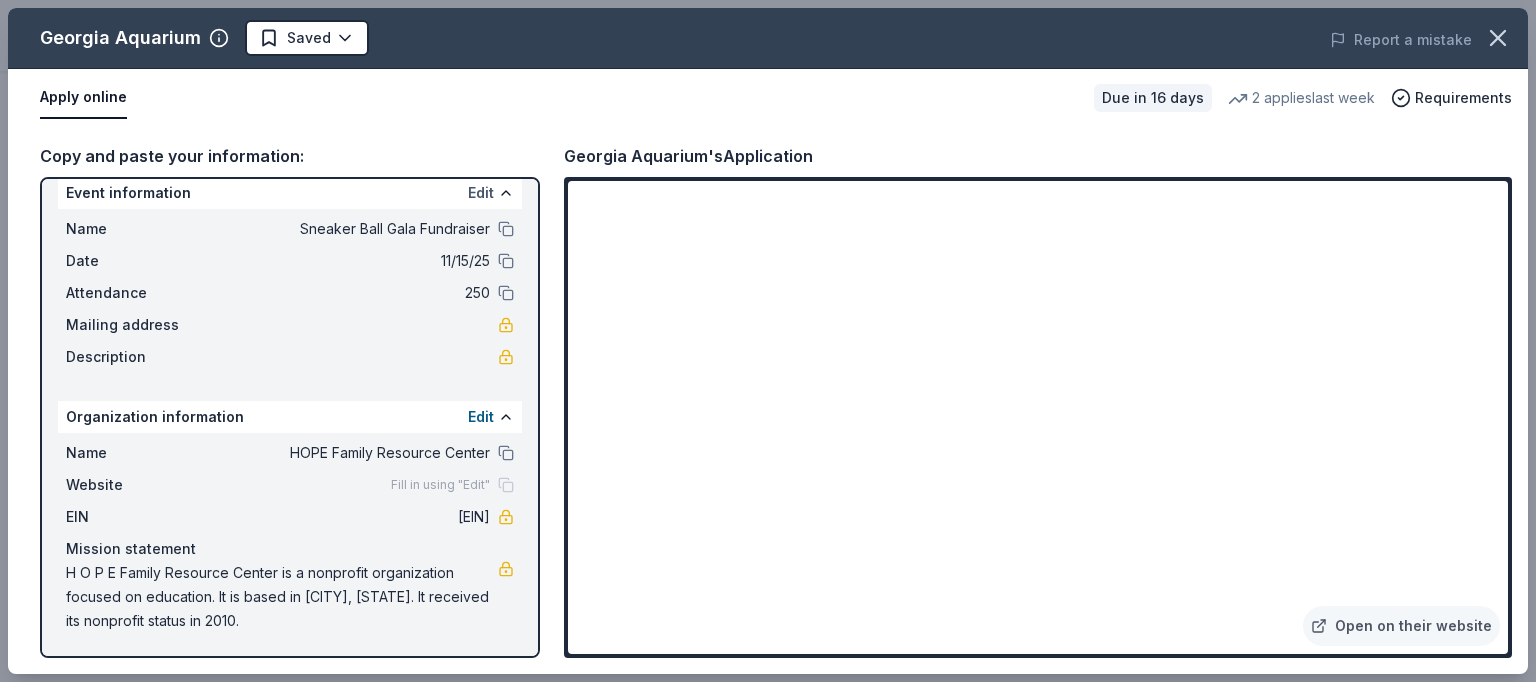 click on "Edit" at bounding box center (481, 193) 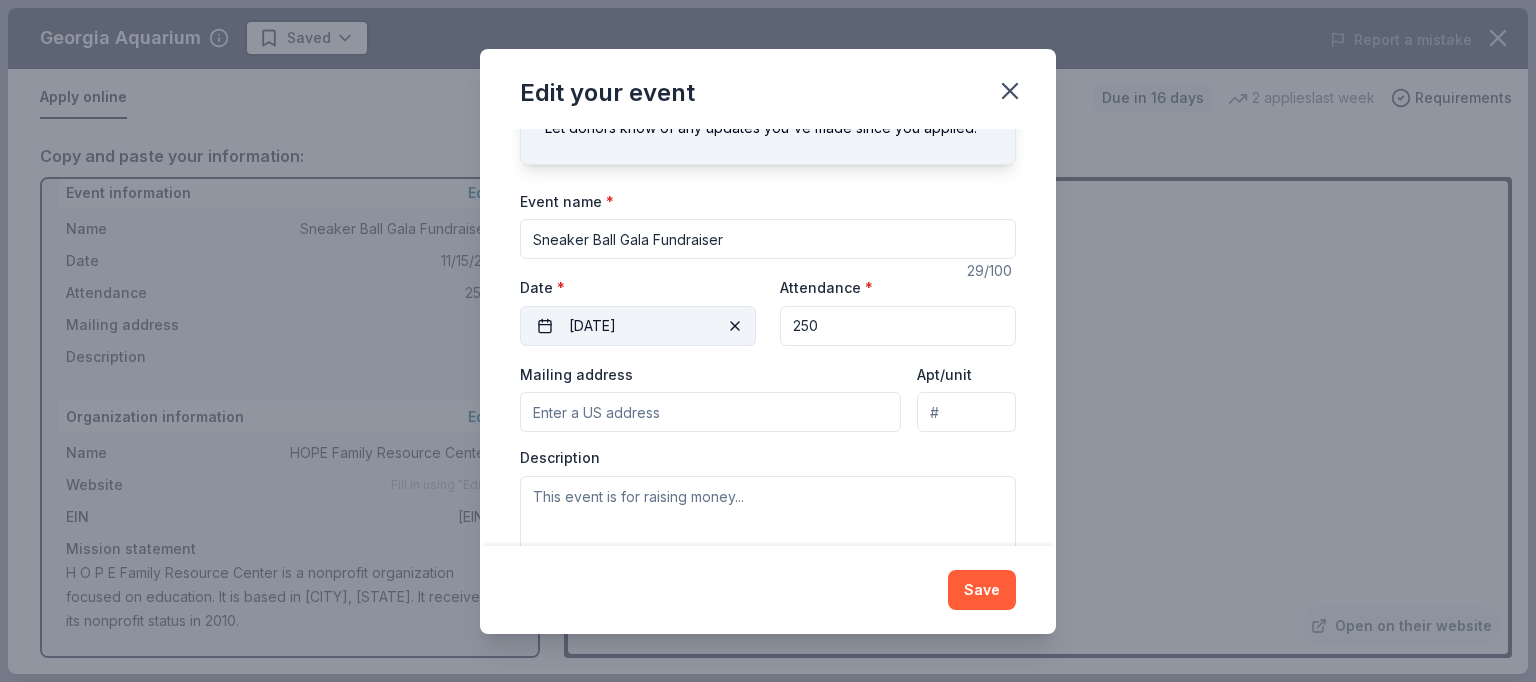 scroll, scrollTop: 152, scrollLeft: 0, axis: vertical 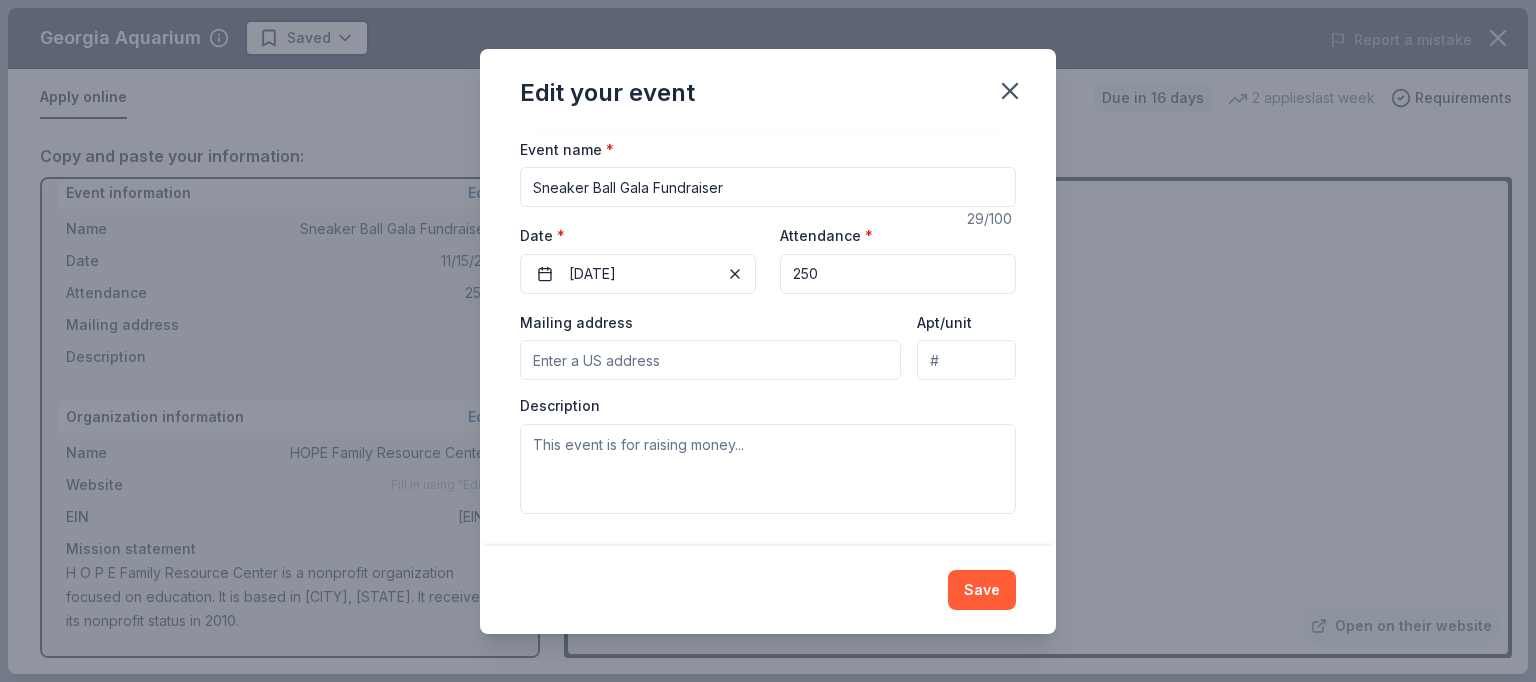 click on "Mailing address" at bounding box center (710, 360) 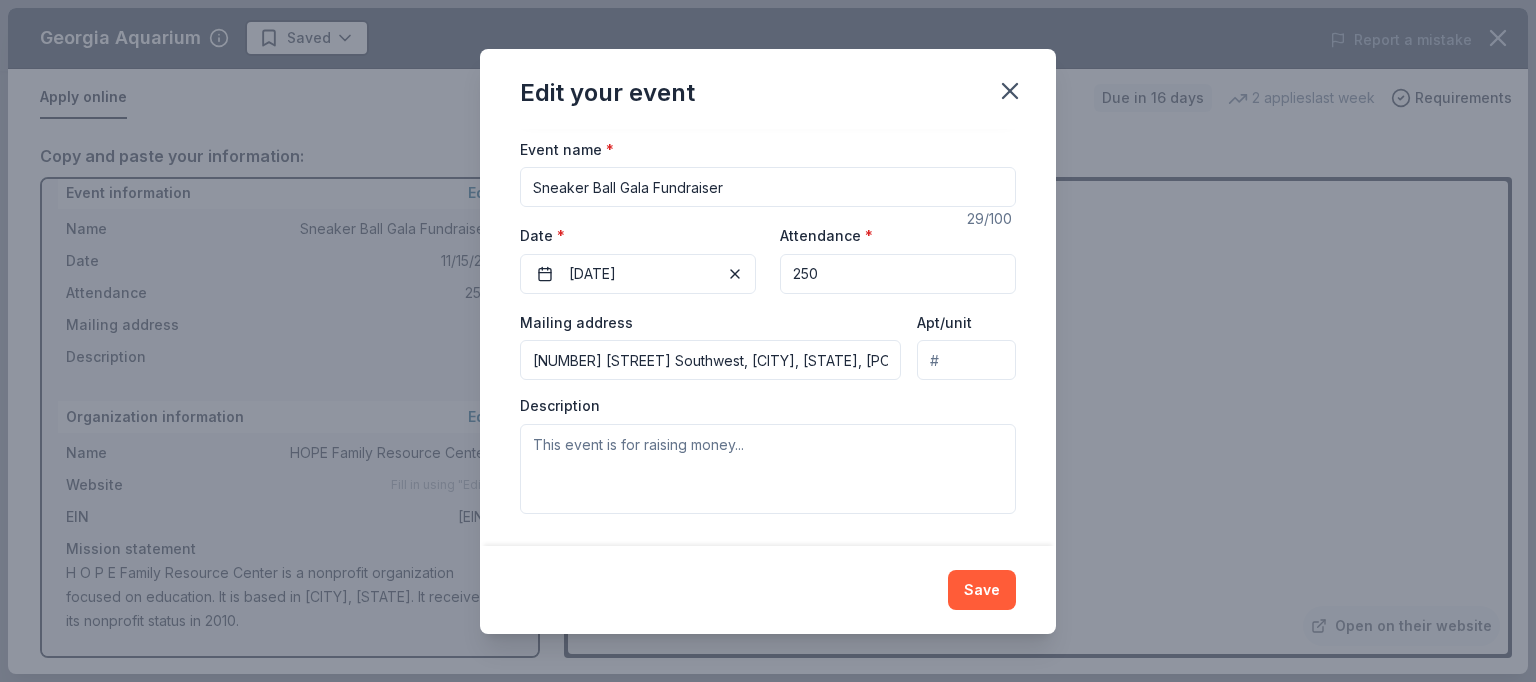 click on "[NUMBER] [STREET] Southwest, [CITY], [STATE], [POSTAL_CODE]" at bounding box center [710, 360] 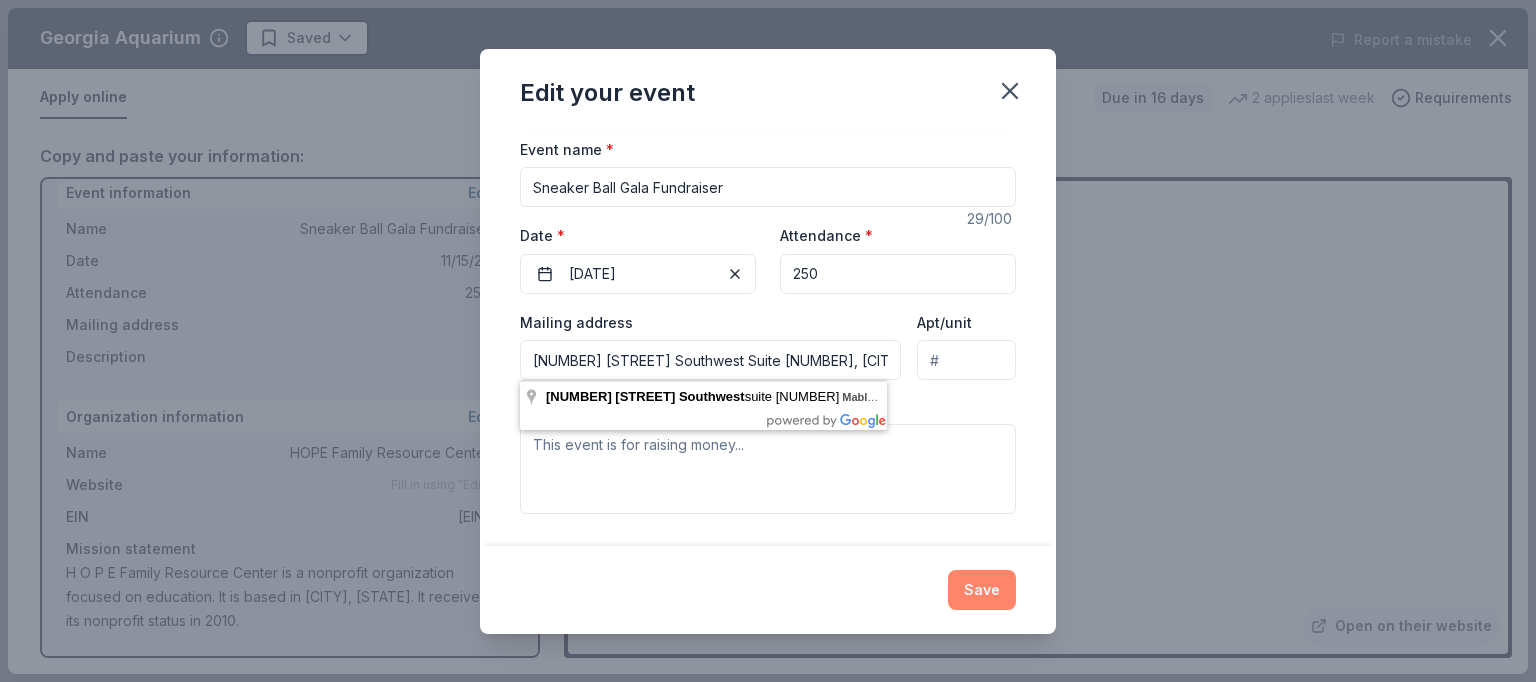 type on "[NUMBER] [STREET] Southwest Suite [NUMBER], [CITY], [STATE], [POSTAL_CODE]" 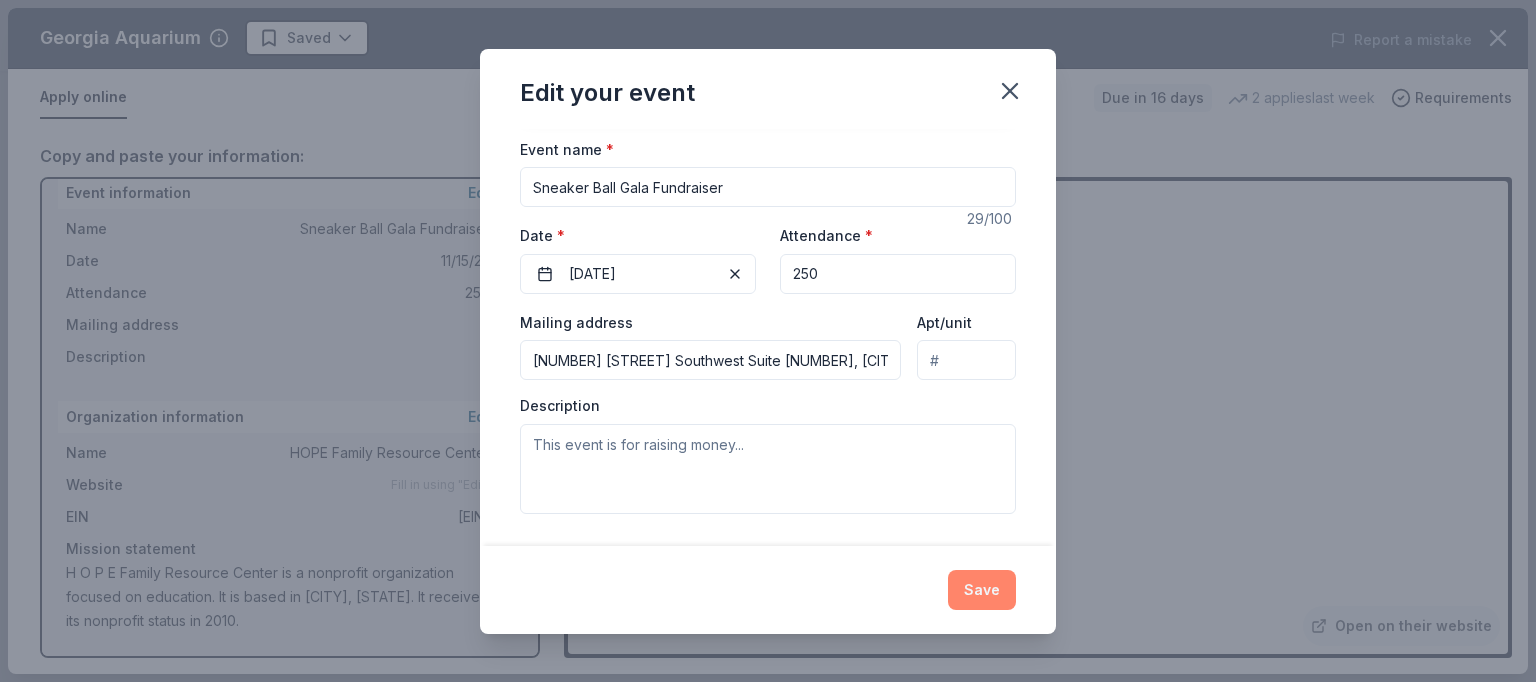 click on "Save" at bounding box center (982, 590) 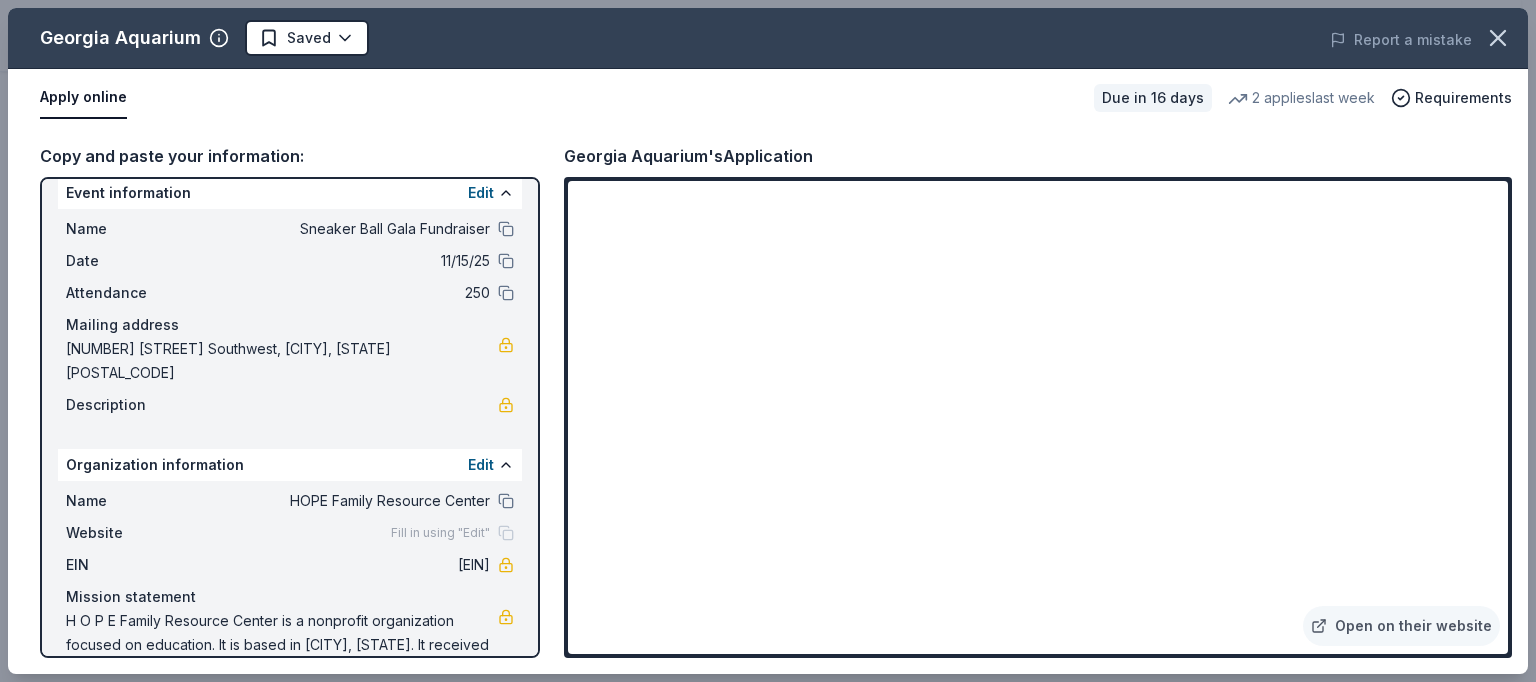click on "Description" at bounding box center (290, 405) 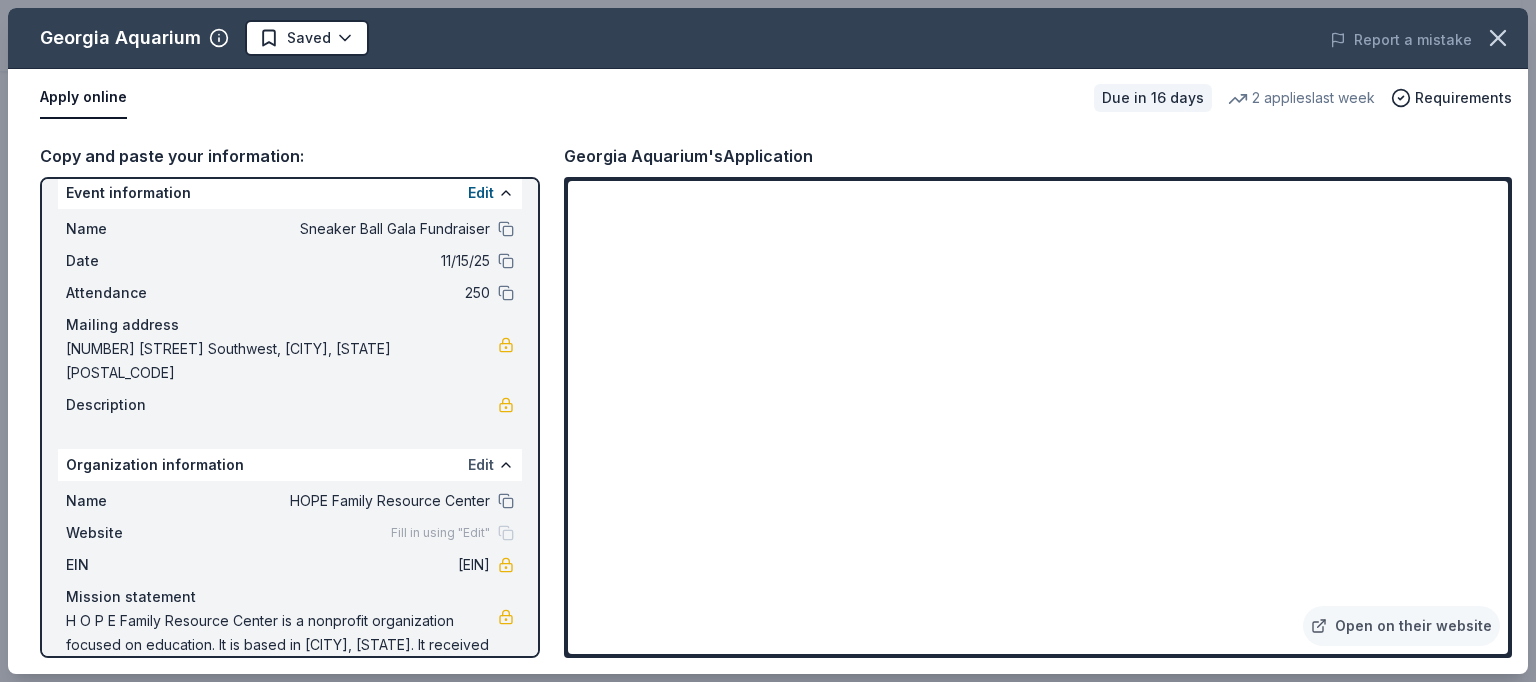click on "Edit" at bounding box center [481, 465] 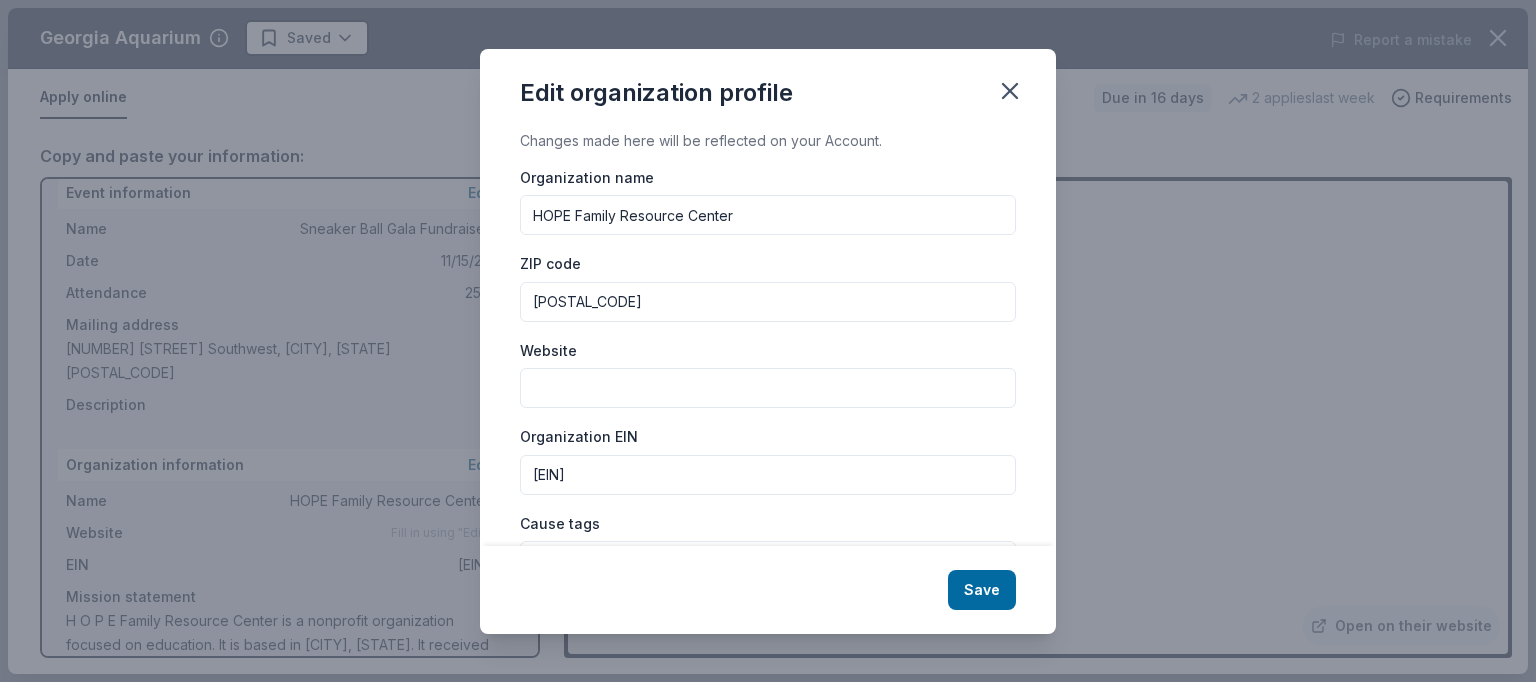 click on "Save" at bounding box center [768, 590] 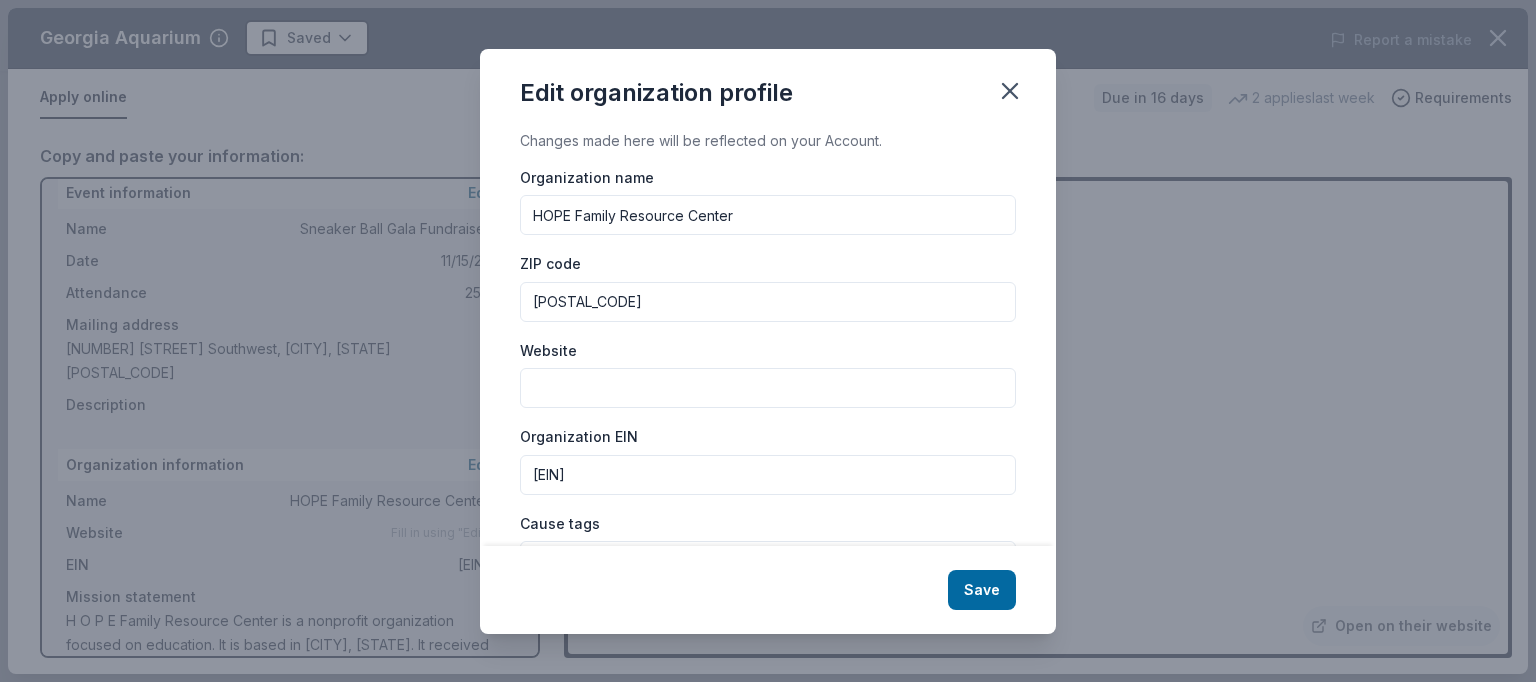 paste on "hopefamilyresourcecenter.org" 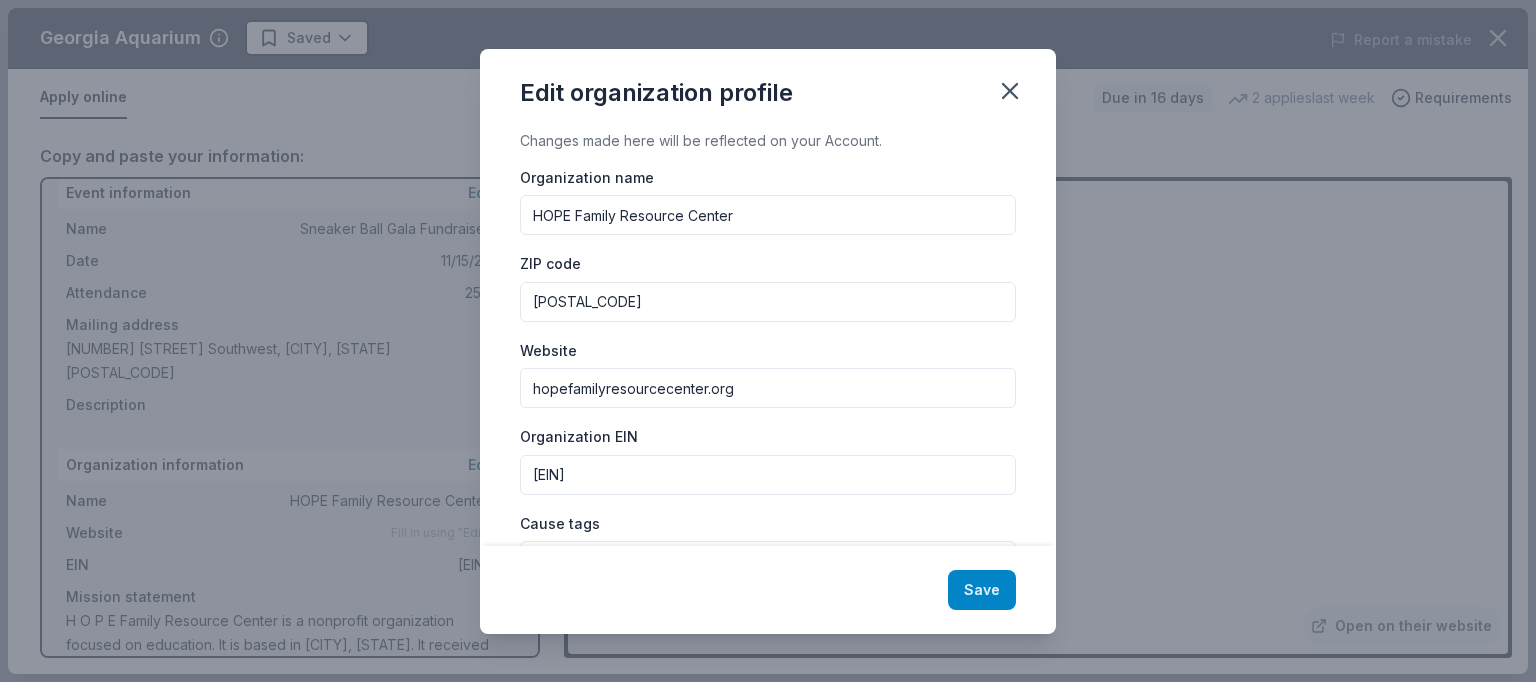 type on "hopefamilyresourcecenter.org" 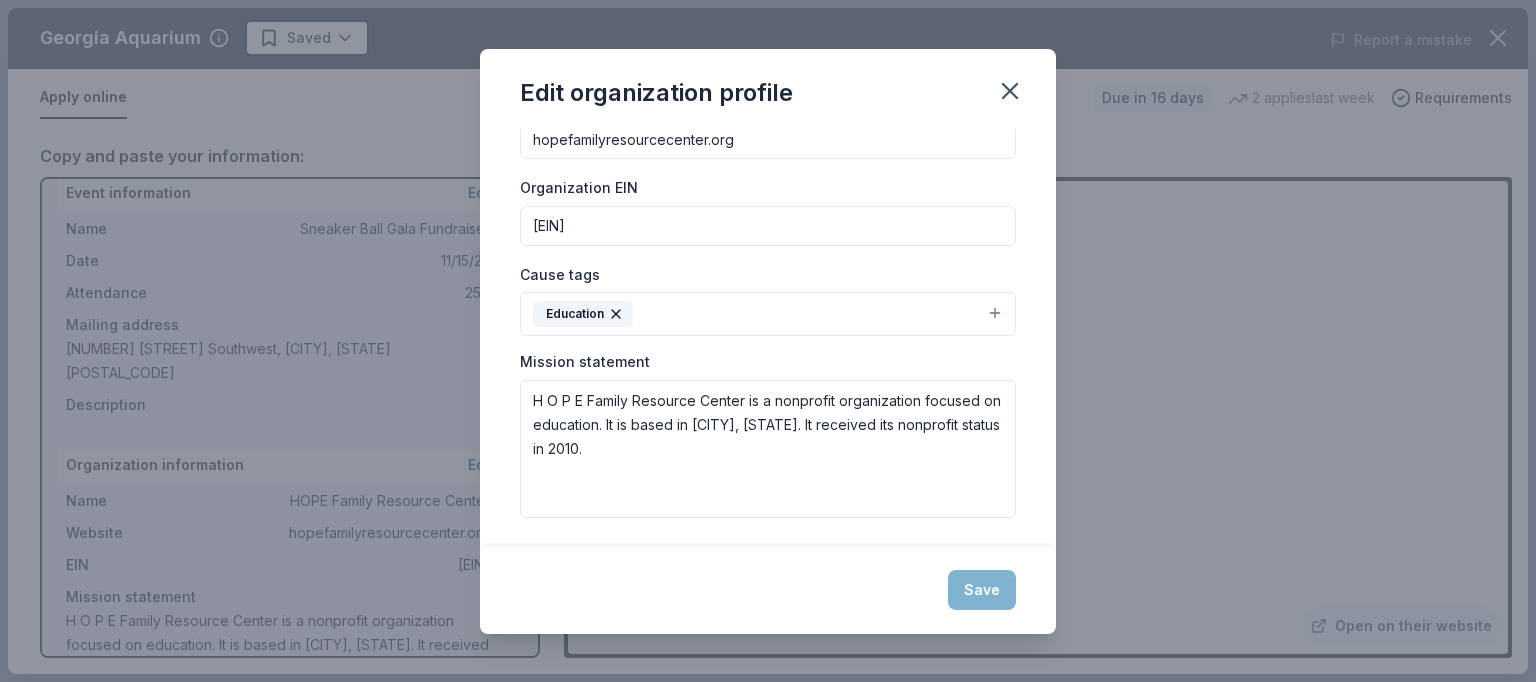 scroll, scrollTop: 253, scrollLeft: 0, axis: vertical 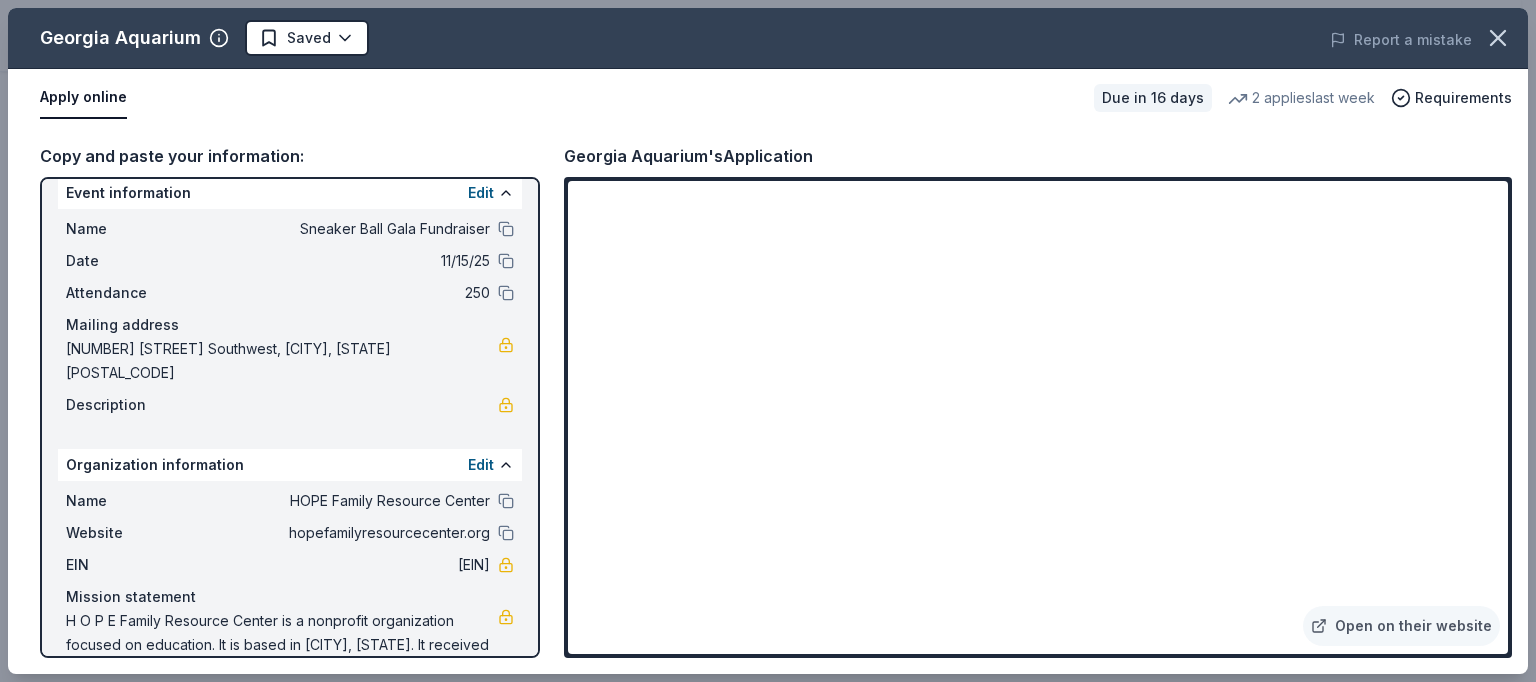 drag, startPoint x: 1045, startPoint y: 376, endPoint x: 1050, endPoint y: 549, distance: 173.07224 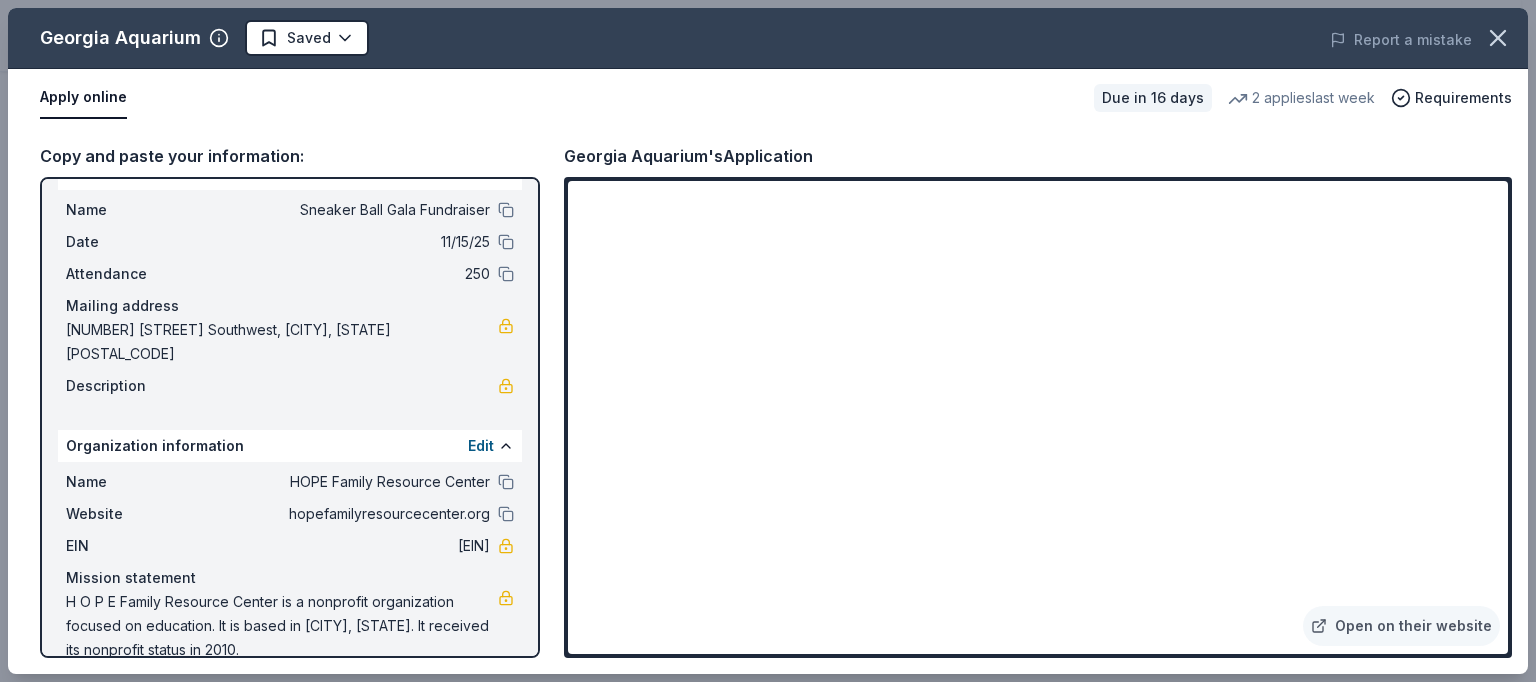 scroll, scrollTop: 42, scrollLeft: 0, axis: vertical 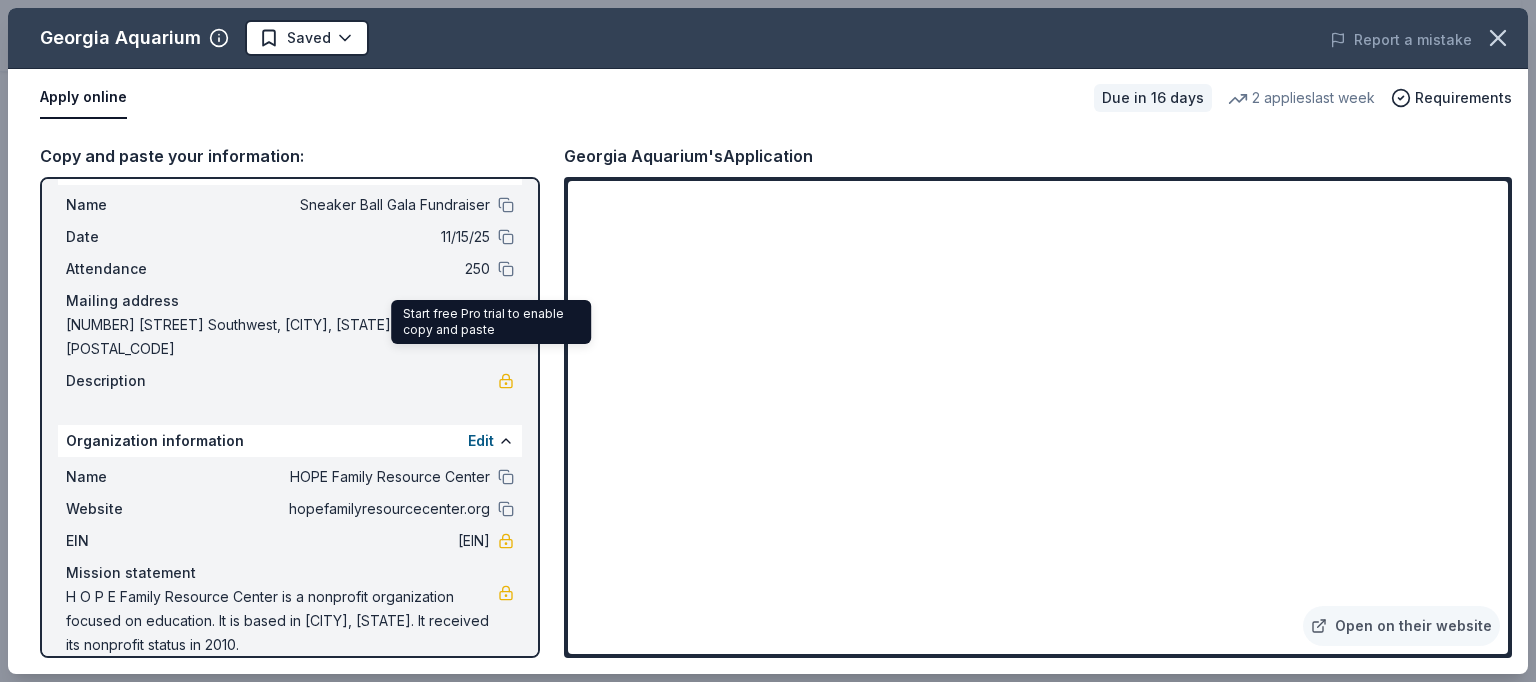 click at bounding box center (506, 381) 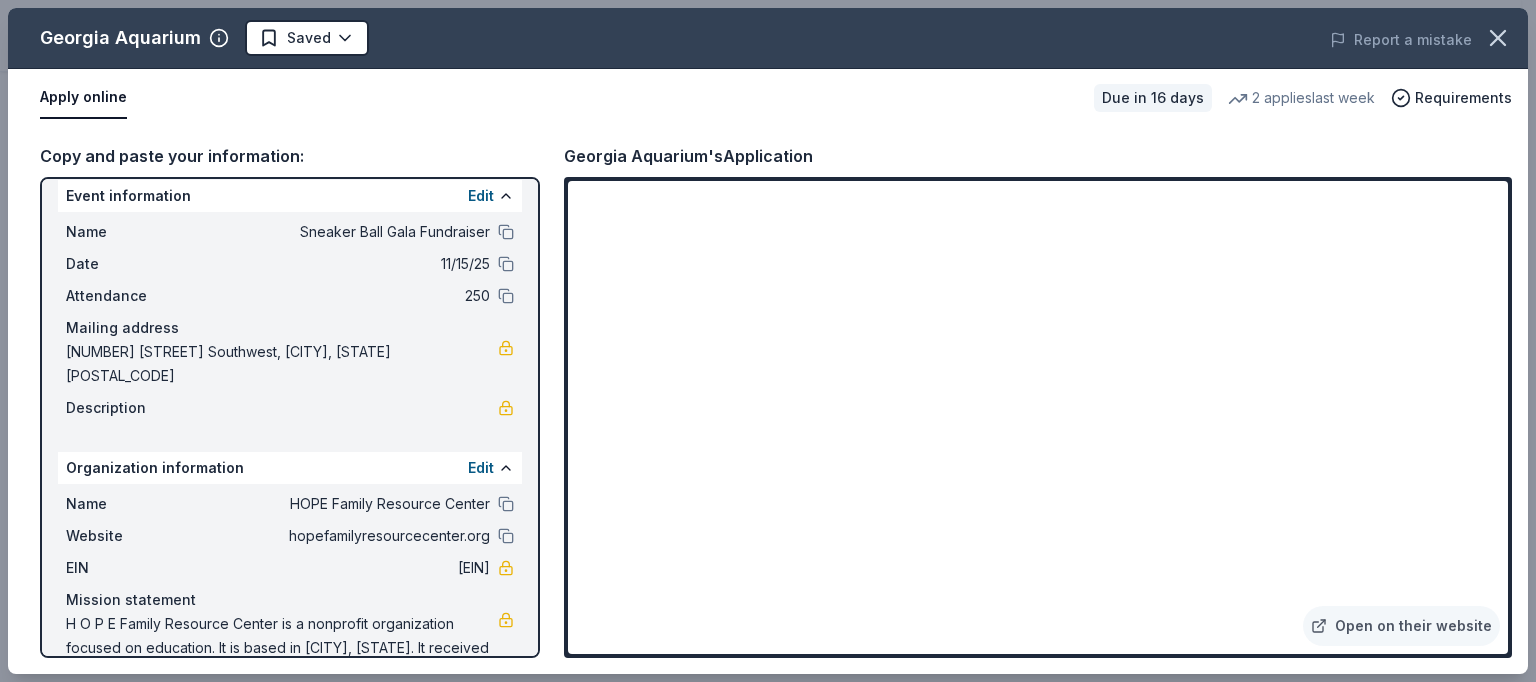 scroll, scrollTop: 0, scrollLeft: 0, axis: both 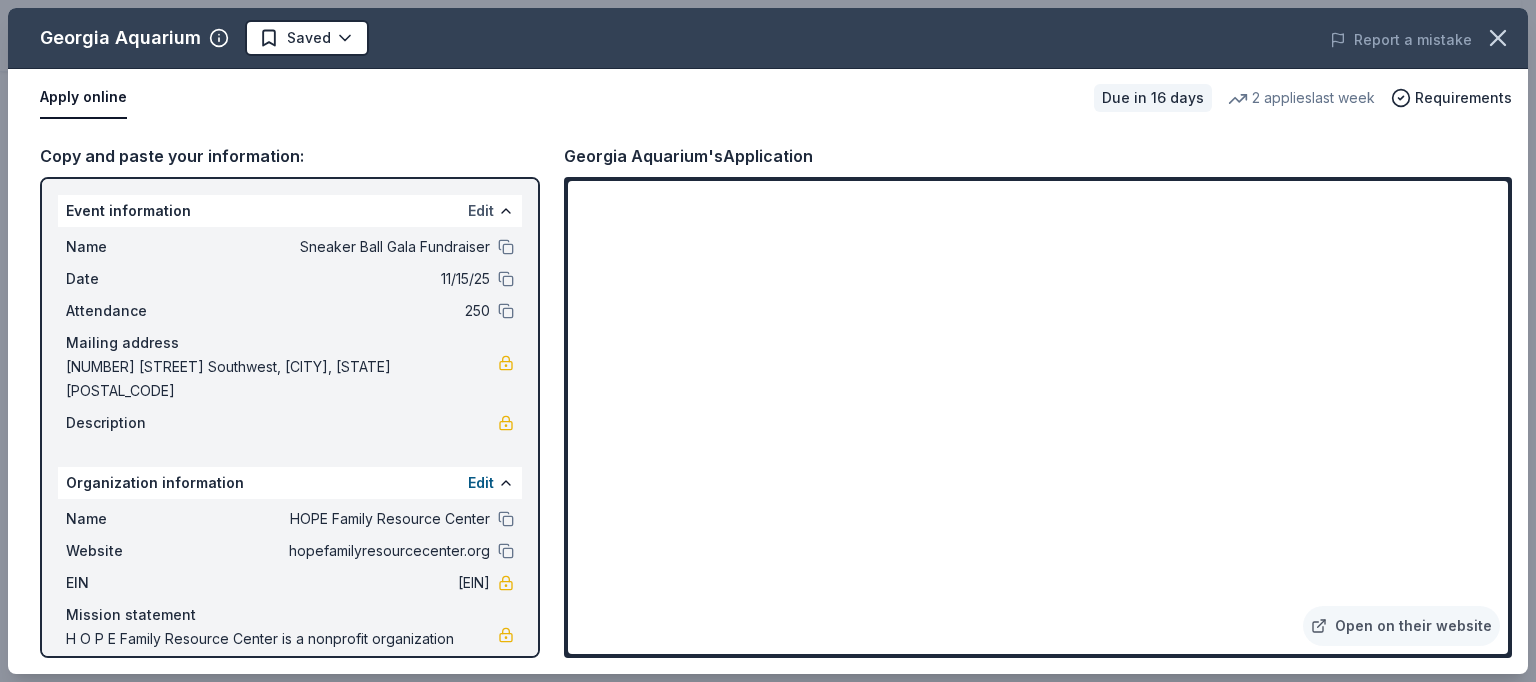 click on "Edit" at bounding box center (481, 211) 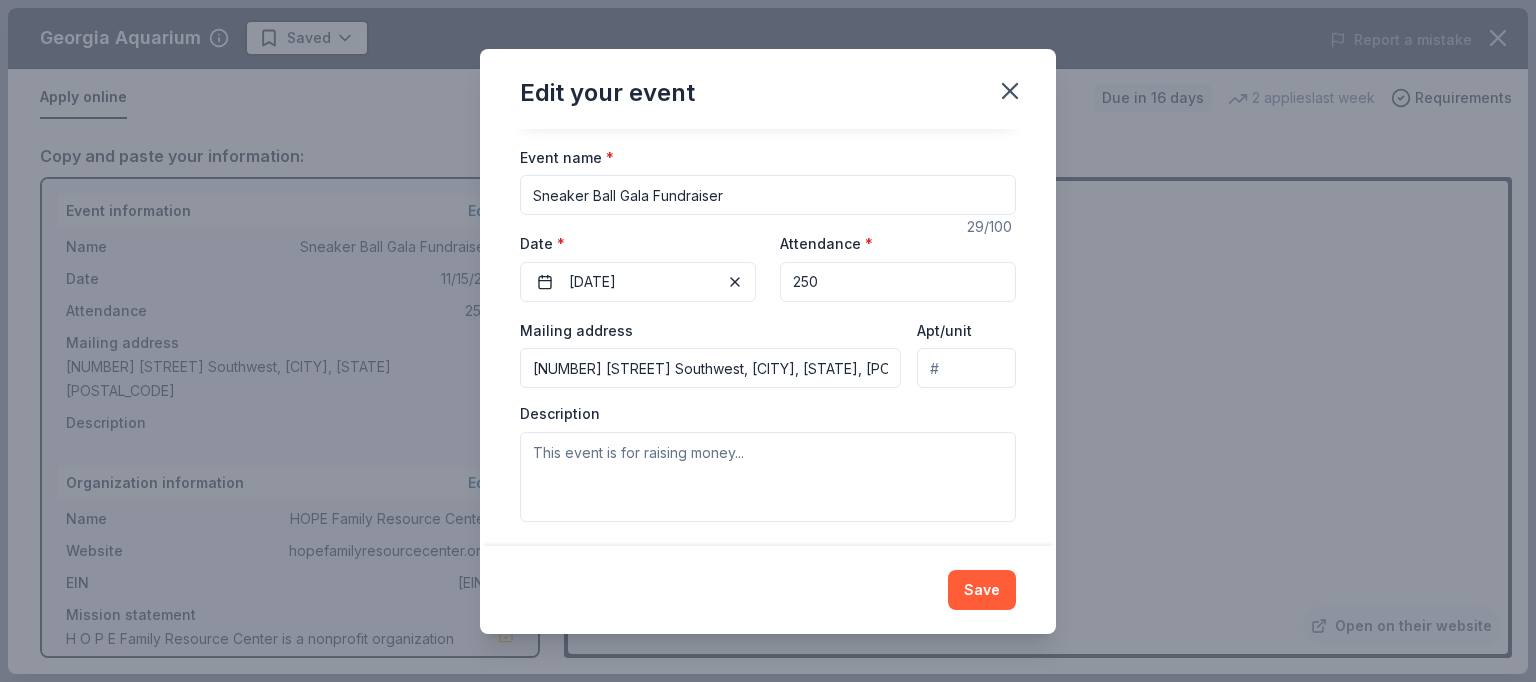 scroll, scrollTop: 152, scrollLeft: 0, axis: vertical 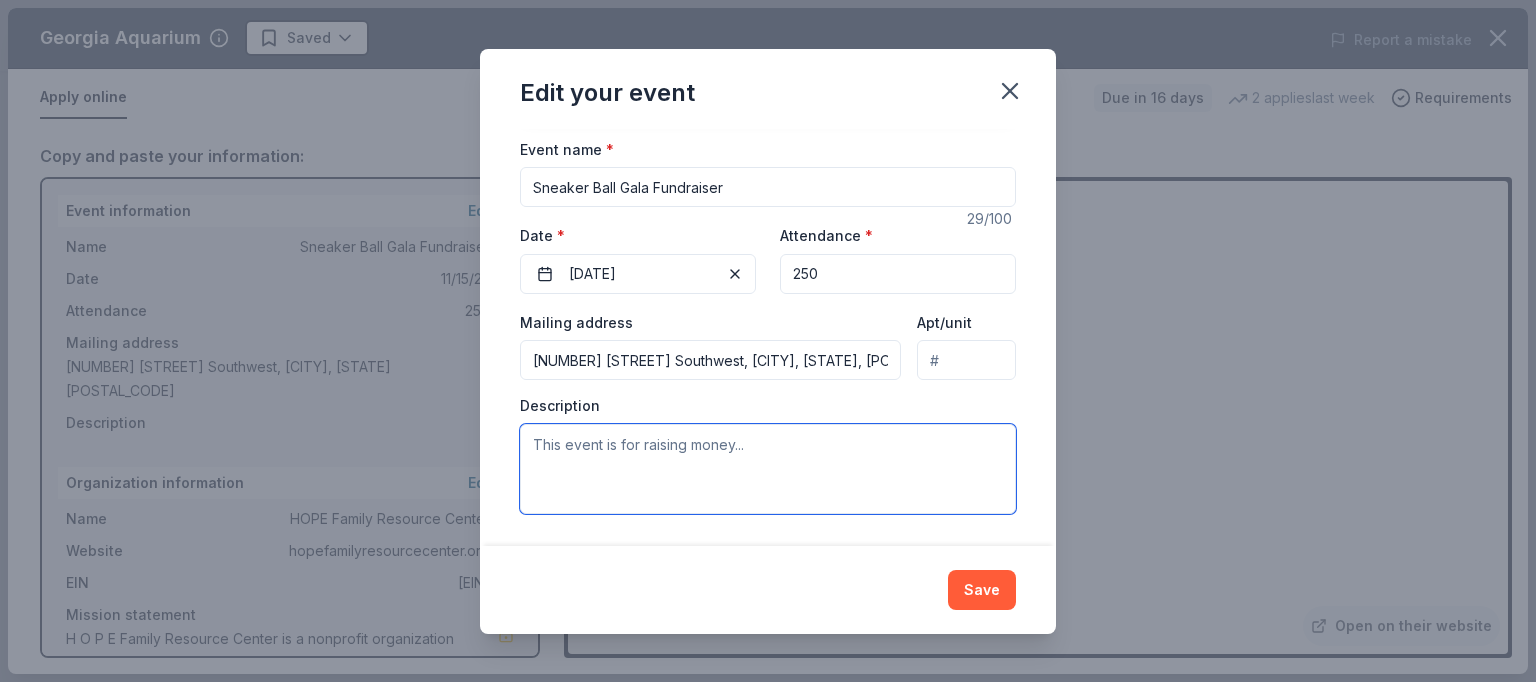click at bounding box center (768, 469) 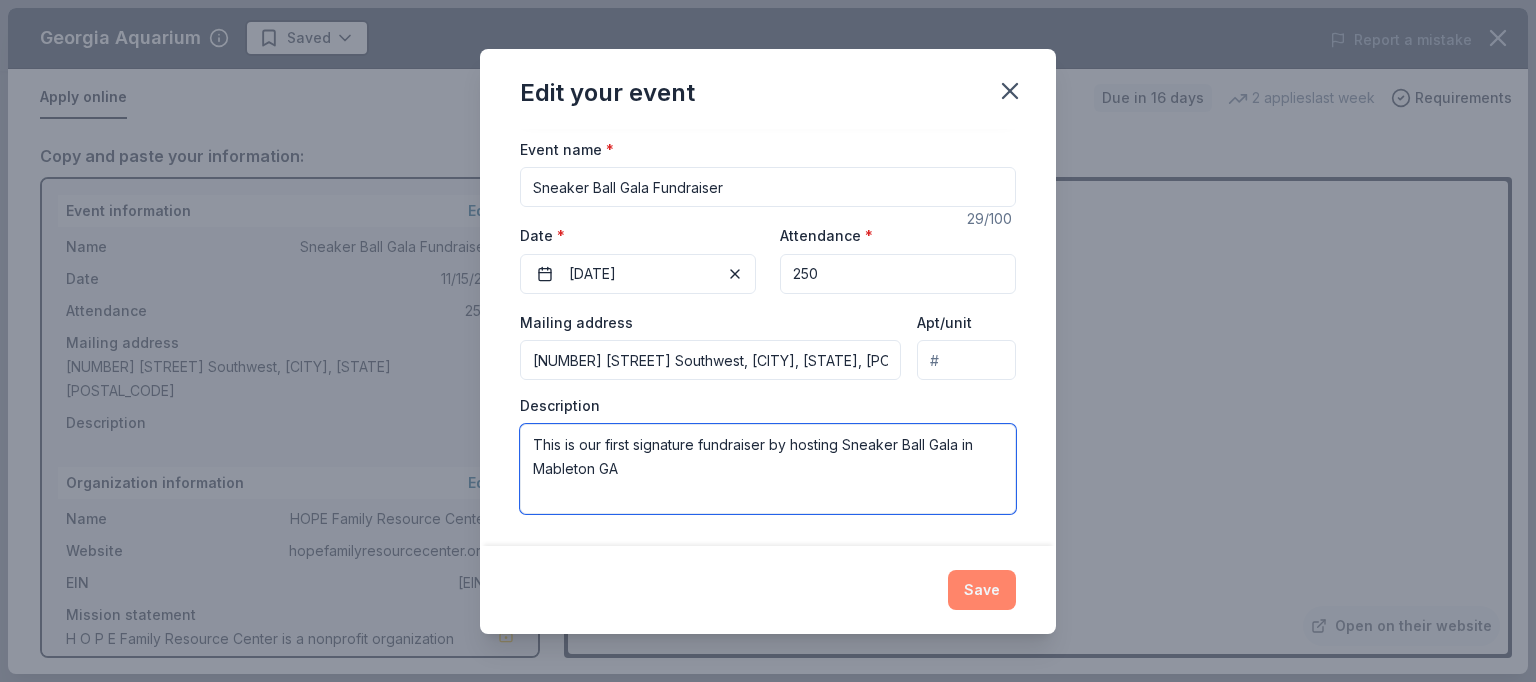 type on "This is our first signature fundraiser by hosting Sneaker Ball Gala in Mableton GA" 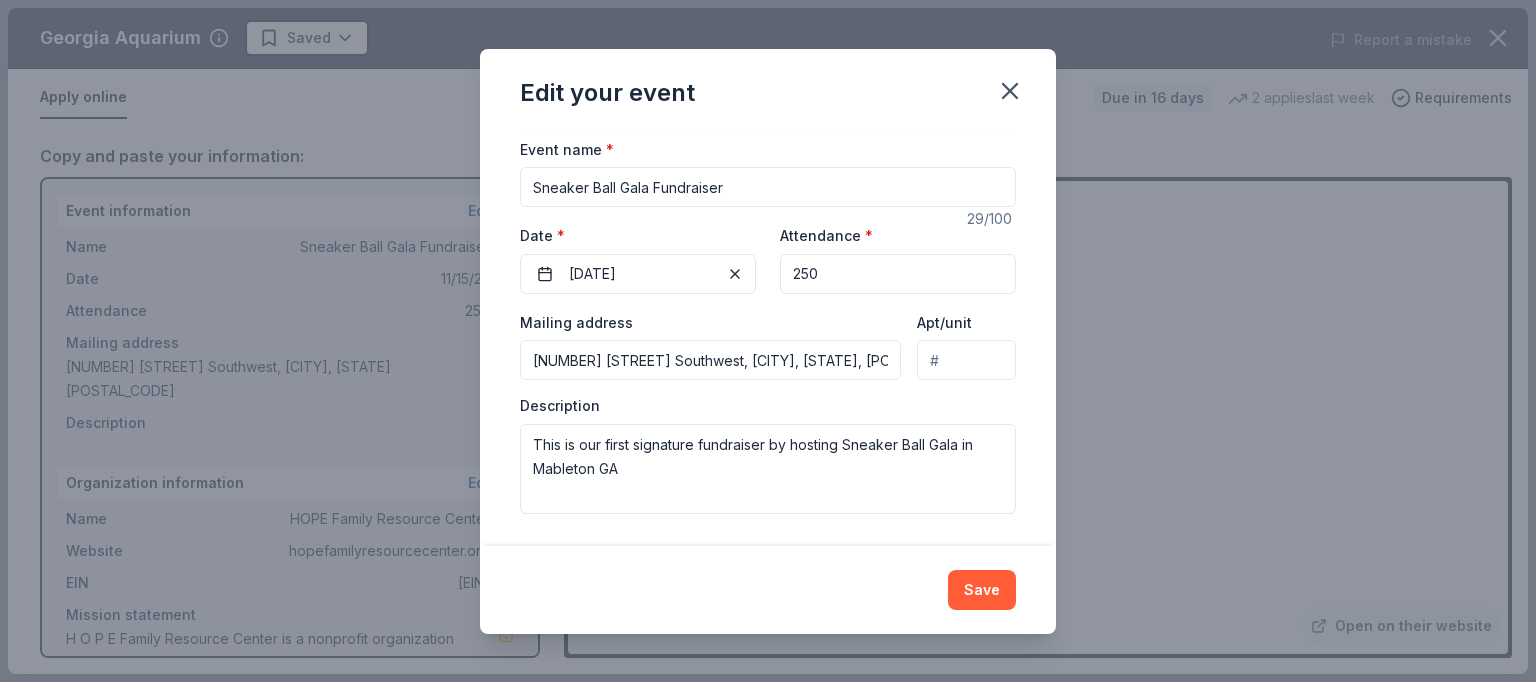 click on "Save" at bounding box center [982, 590] 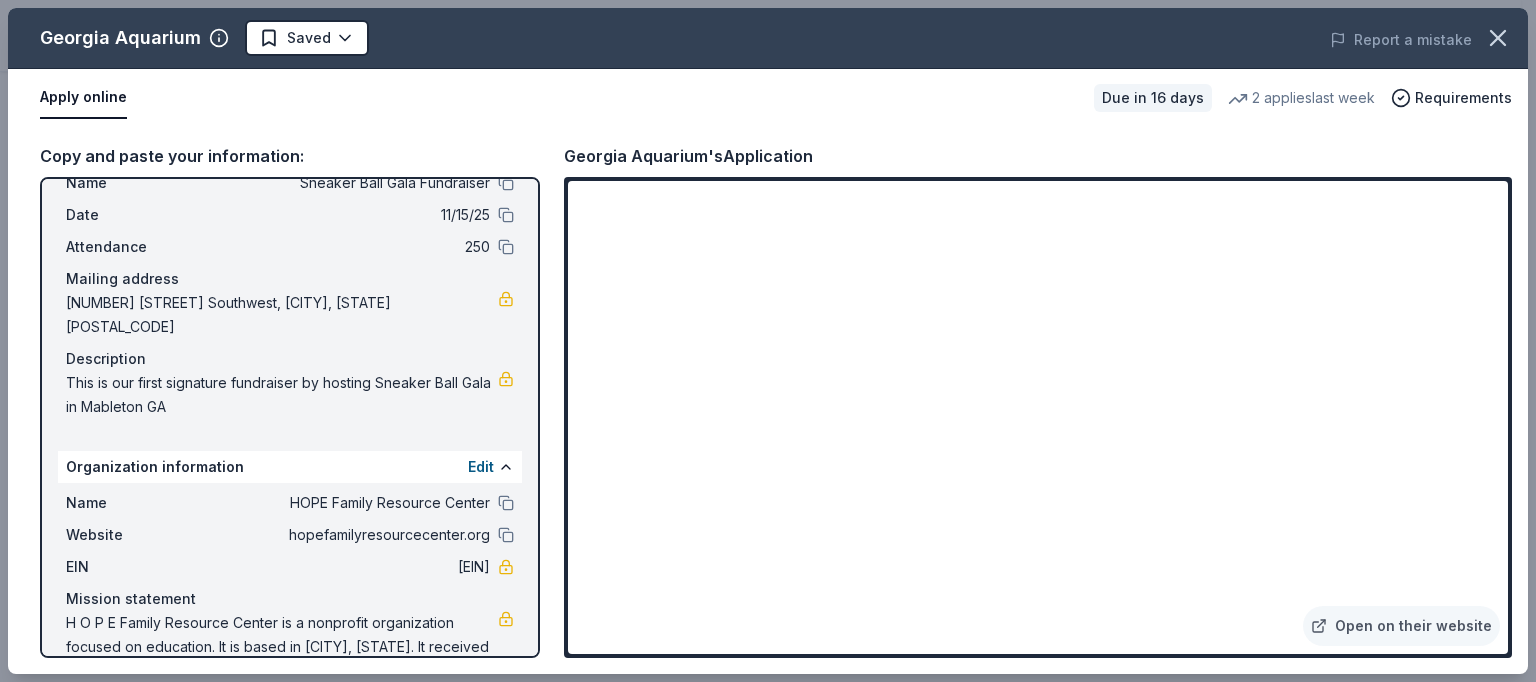 scroll, scrollTop: 90, scrollLeft: 0, axis: vertical 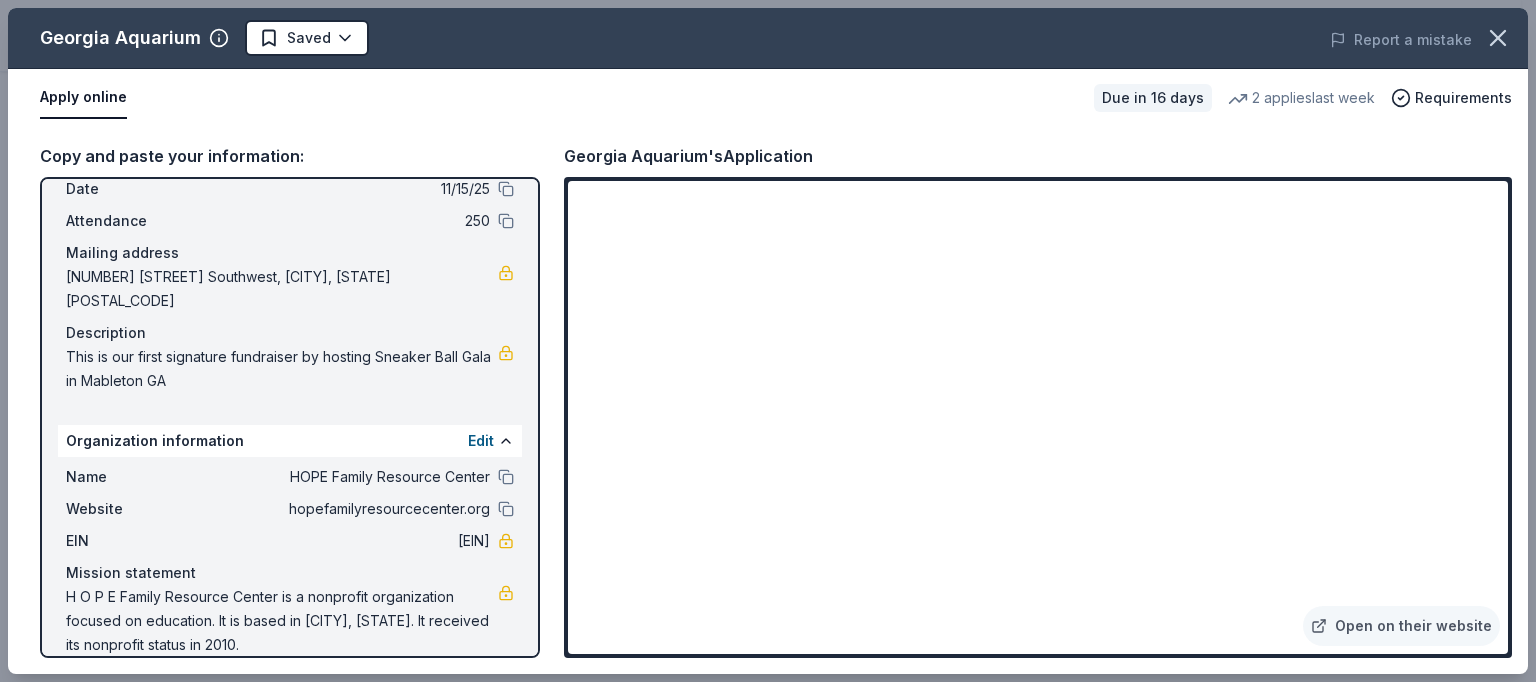 click on "H O P E Family Resource Center is a nonprofit organization focused on education. It is based in [CITY], [STATE]. It received its nonprofit status in 2010." at bounding box center [282, 621] 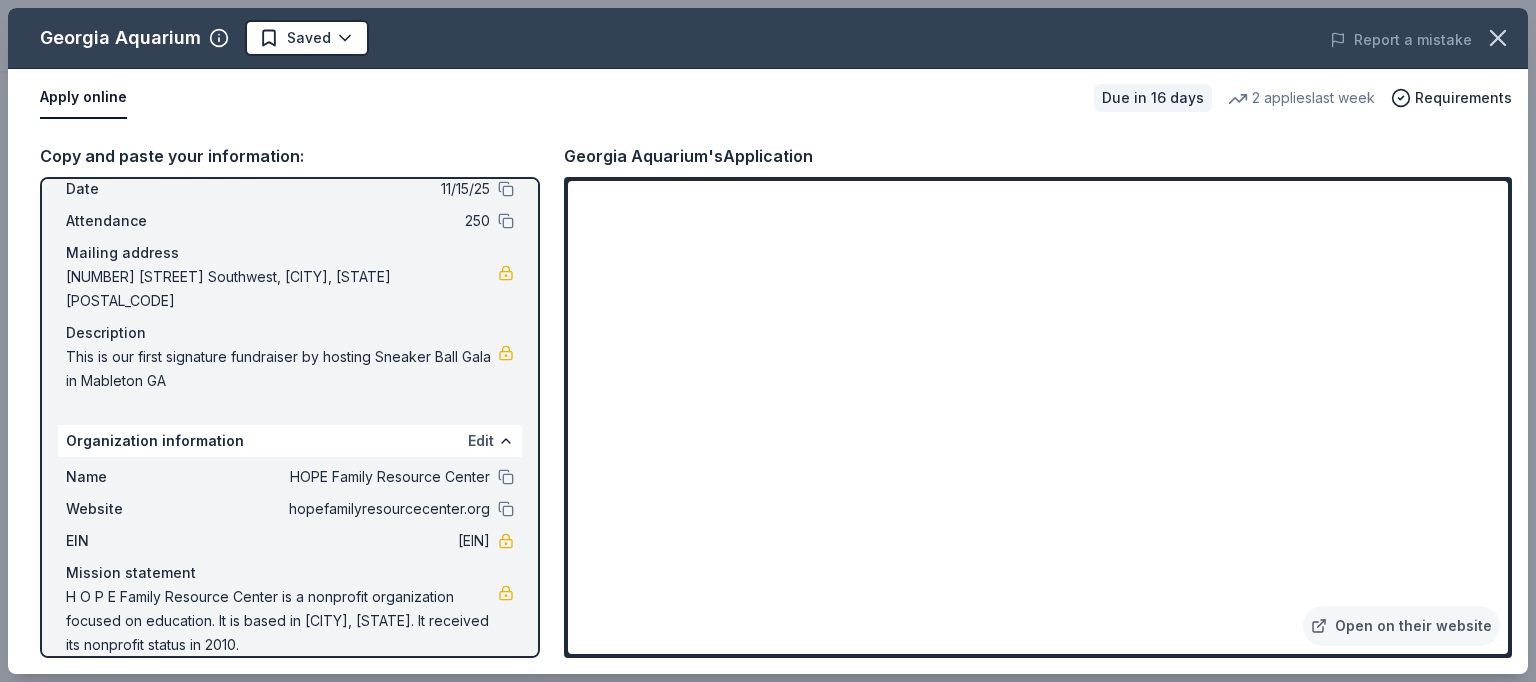 click on "Edit" at bounding box center (481, 441) 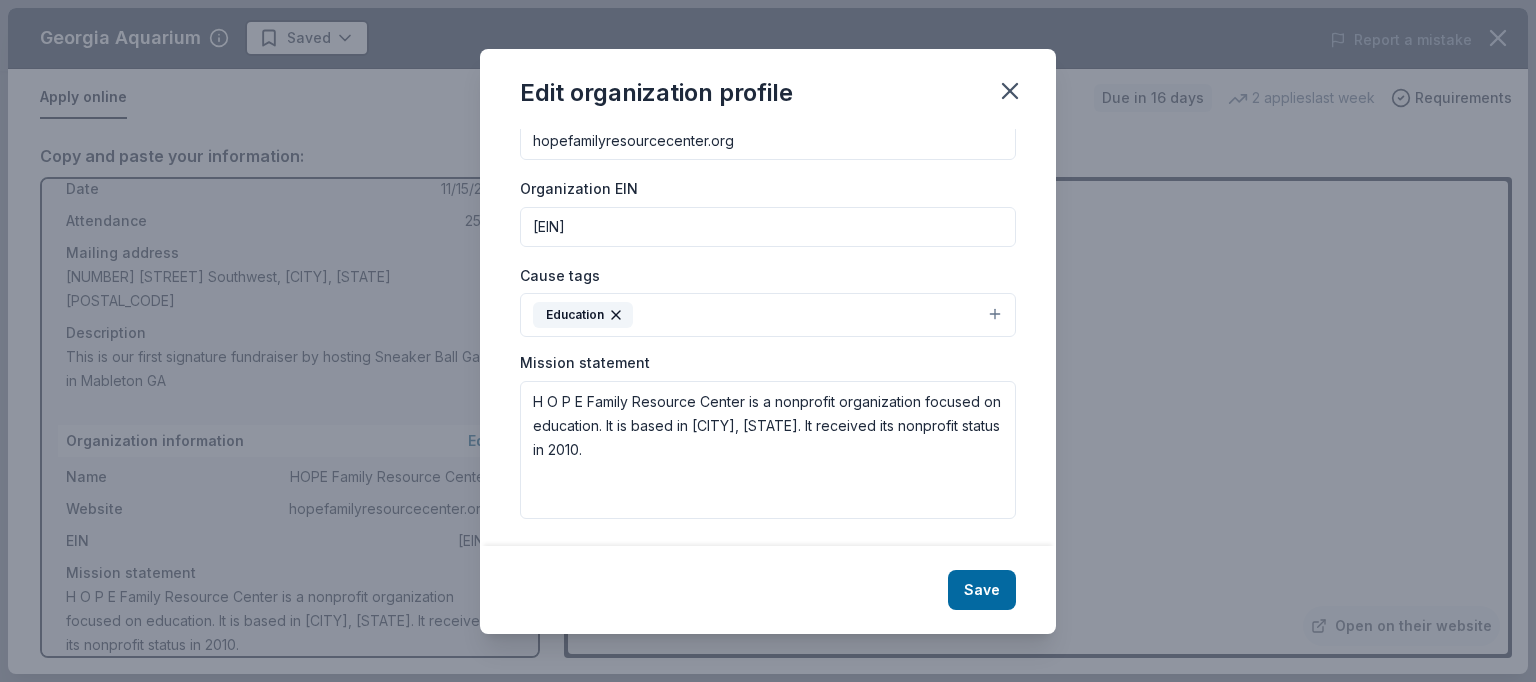 scroll, scrollTop: 253, scrollLeft: 0, axis: vertical 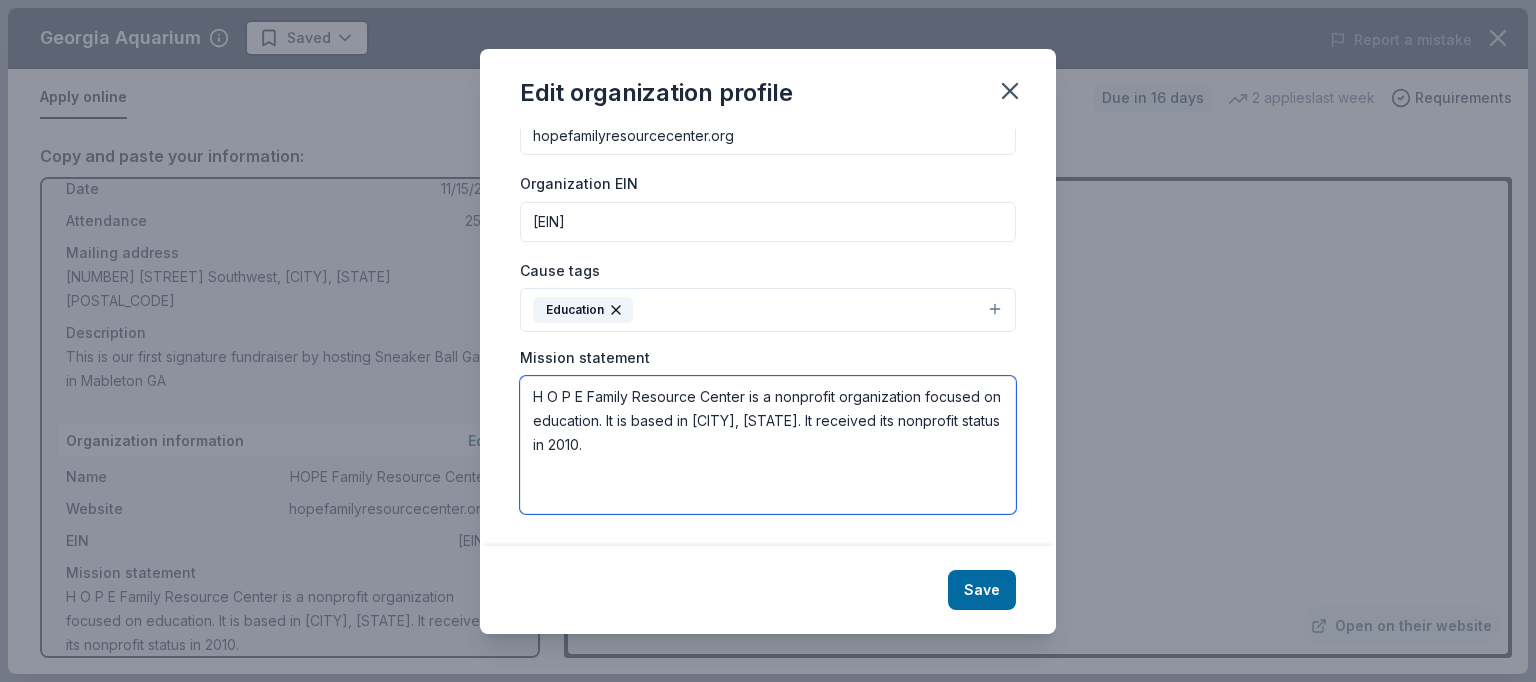 click on "H O P E Family Resource Center is a nonprofit organization focused on education. It is based in [CITY], [STATE]. It received its nonprofit status in 2010." at bounding box center (768, 445) 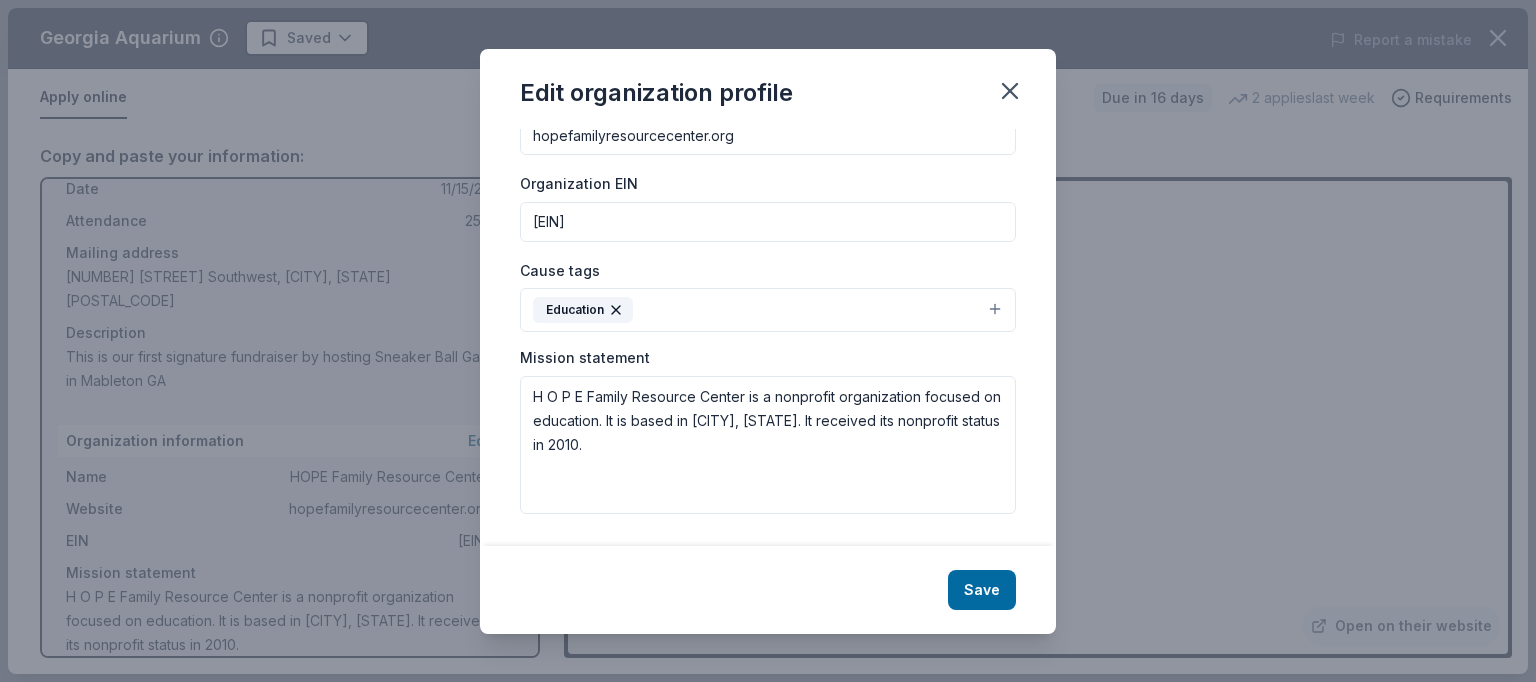 click on "Edit organization profile Changes made here will be reflected on your Account. Organization name HOPE Family Resource Center ZIP code [POSTAL_CODE] Website hopefamilyresourcecenter.org Organization EIN [EIN] Cause tags Education Mission statement H O P E Family Resource Center is a nonprofit organization focused on education. It is based in [CITY], [STATE]. It received its nonprofit status in 2010. Save" at bounding box center (768, 341) 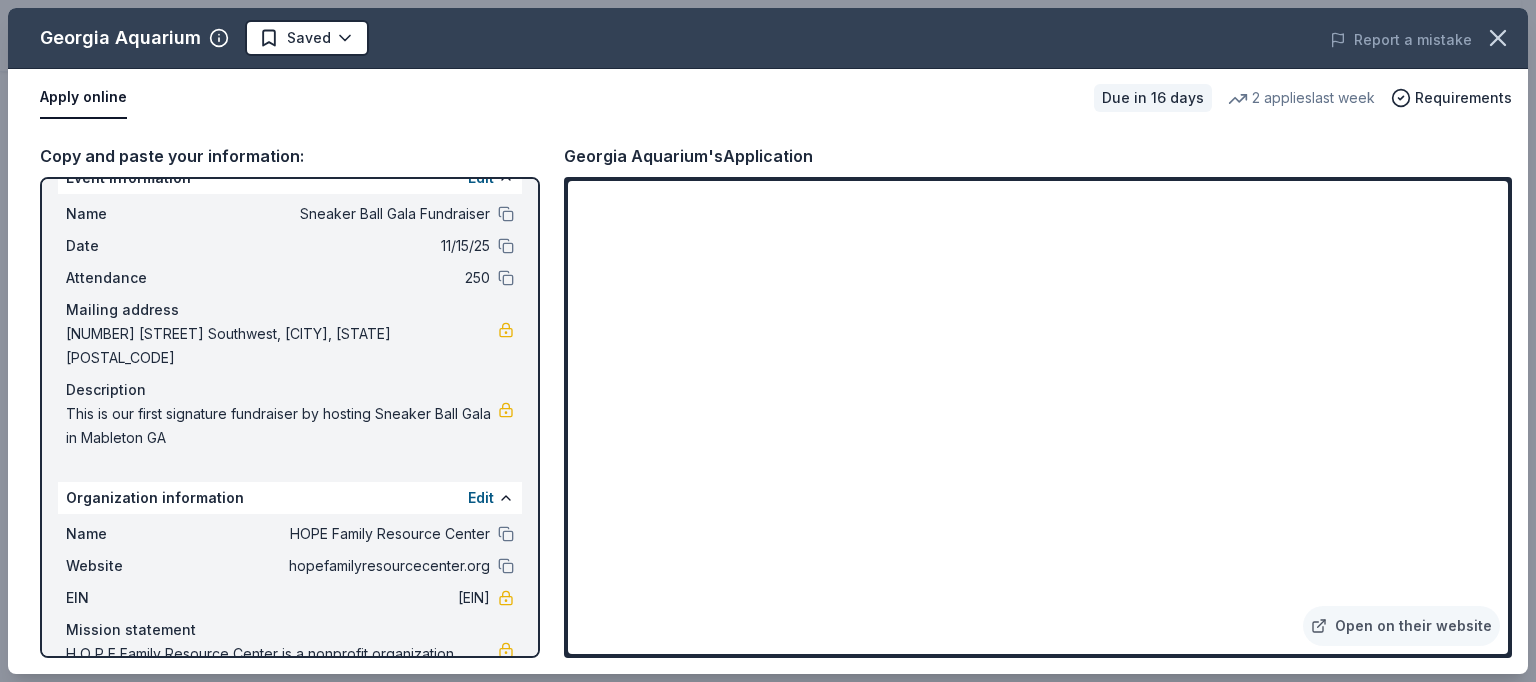 scroll, scrollTop: 90, scrollLeft: 0, axis: vertical 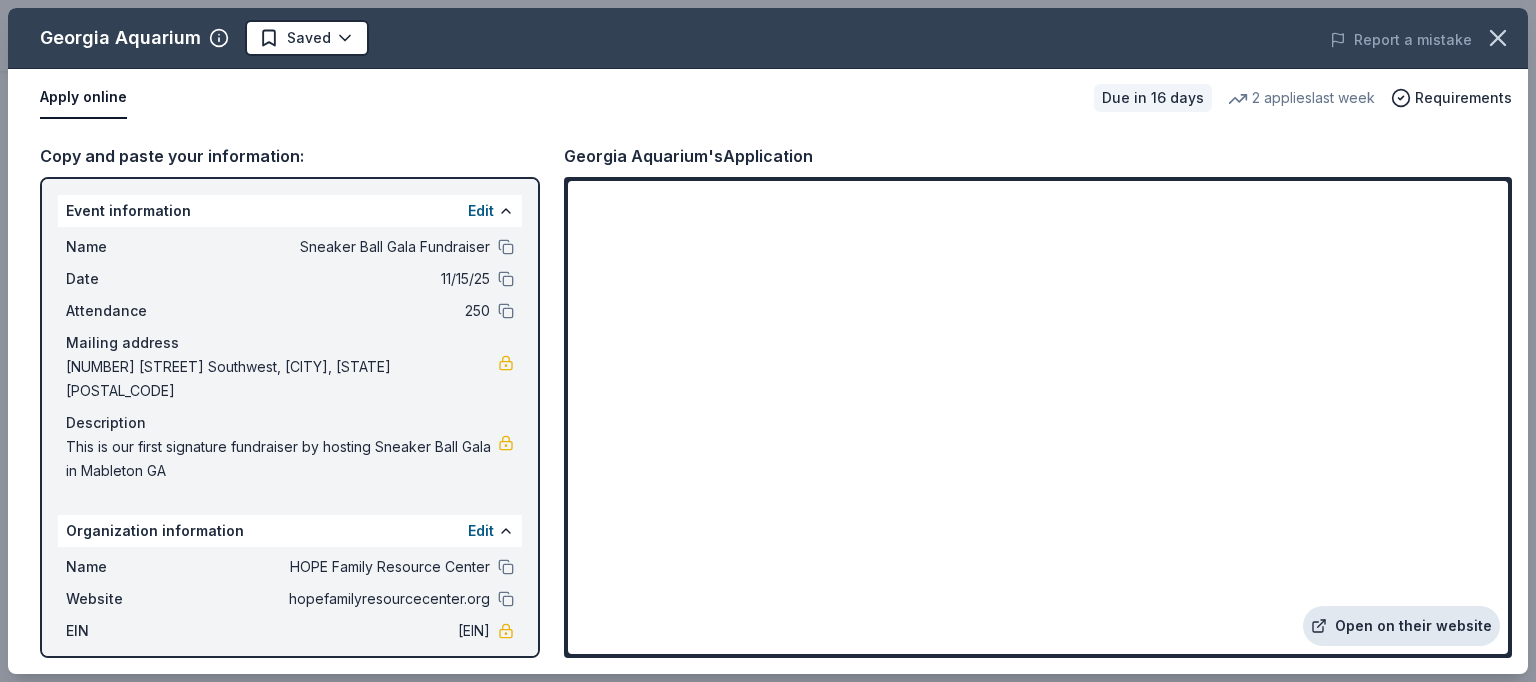 click on "Open on their website" at bounding box center (1401, 626) 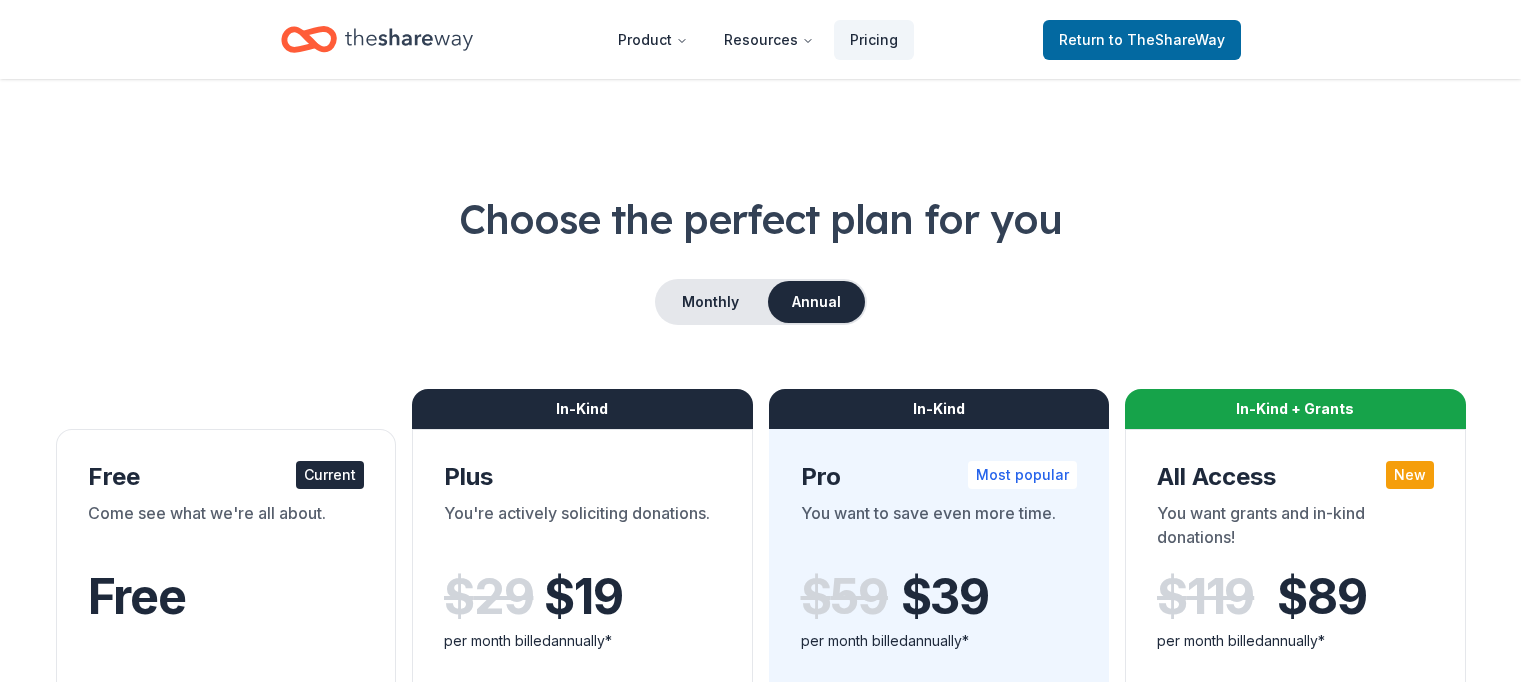 scroll, scrollTop: 0, scrollLeft: 0, axis: both 